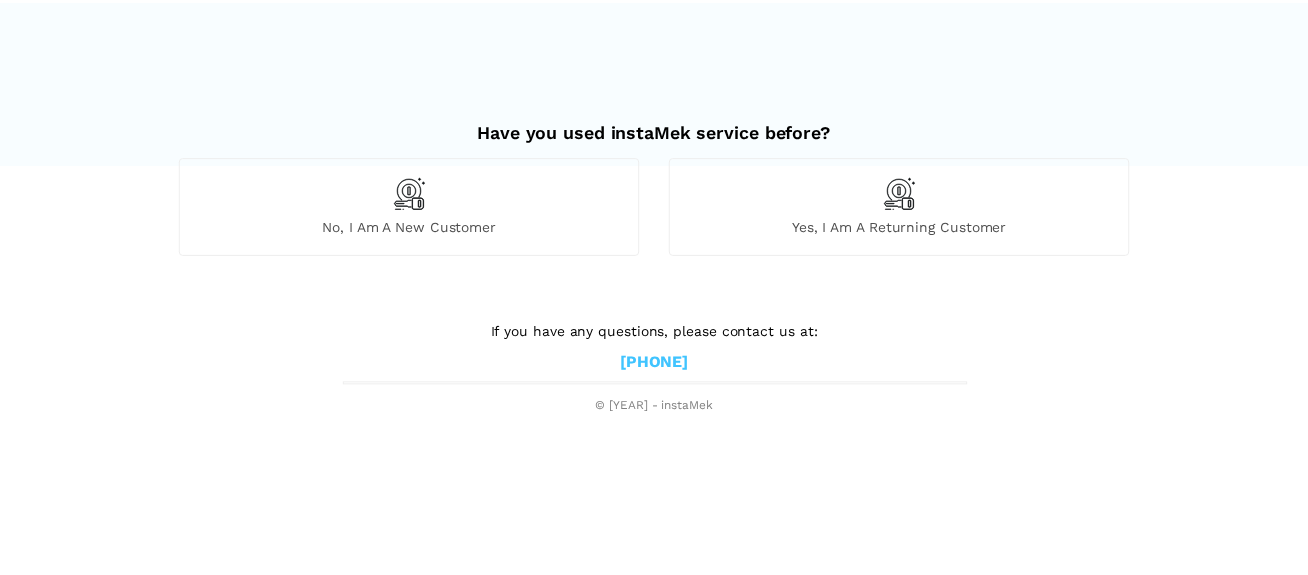 scroll, scrollTop: 0, scrollLeft: 0, axis: both 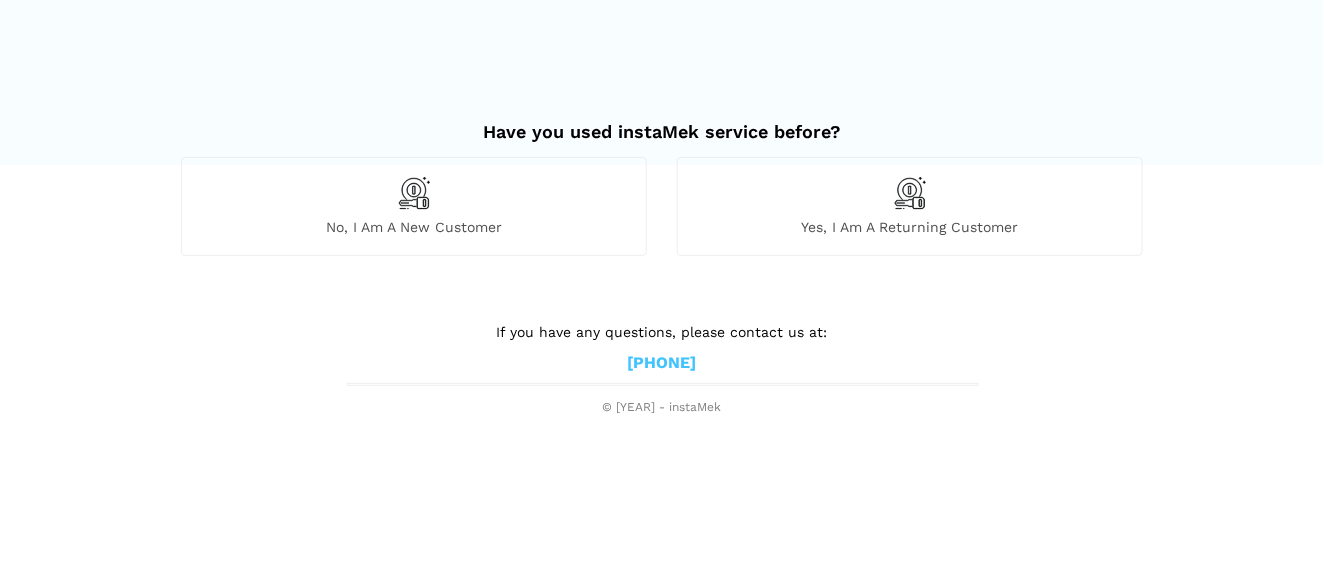 click on "No, I am a new customer" at bounding box center (414, 227) 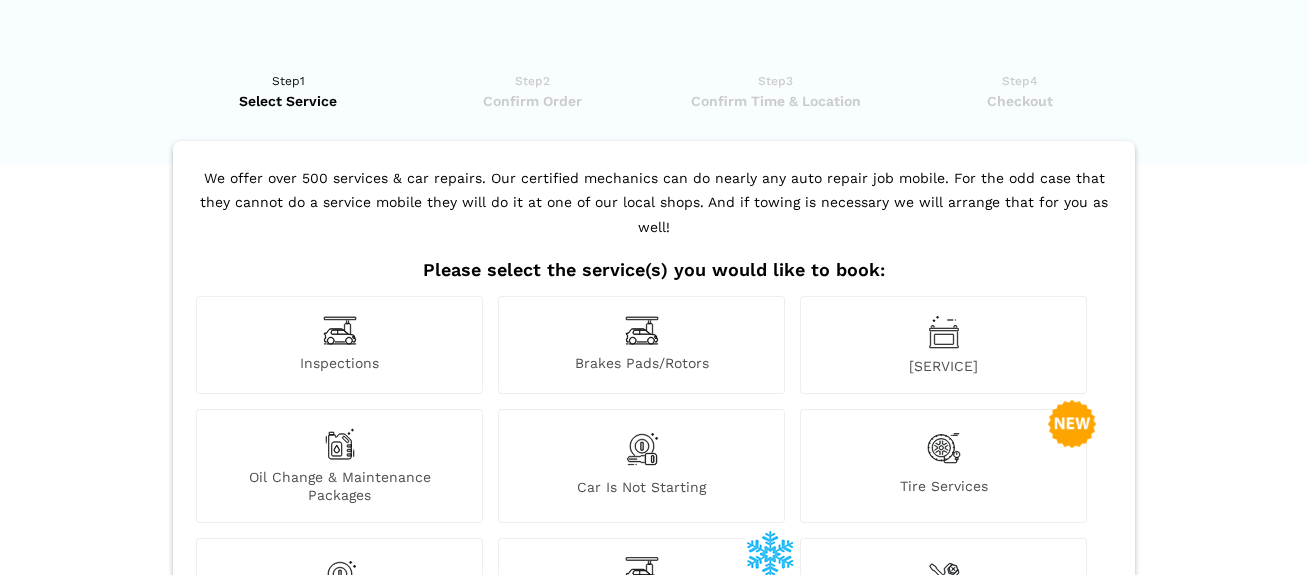 click at bounding box center (642, 330) 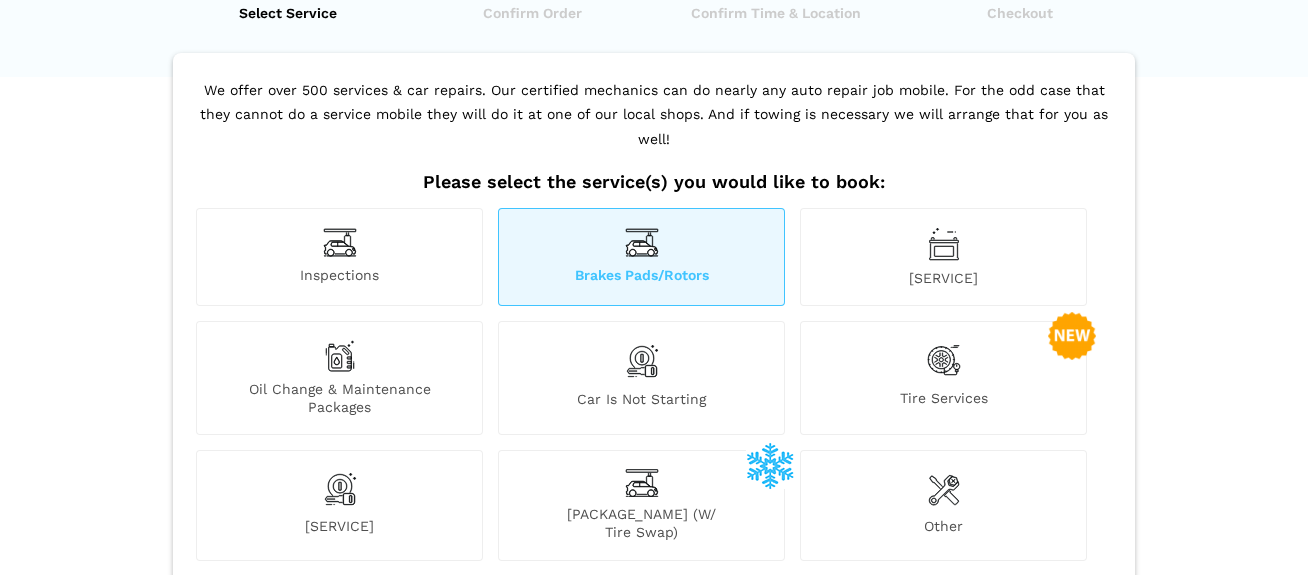 scroll, scrollTop: 92, scrollLeft: 0, axis: vertical 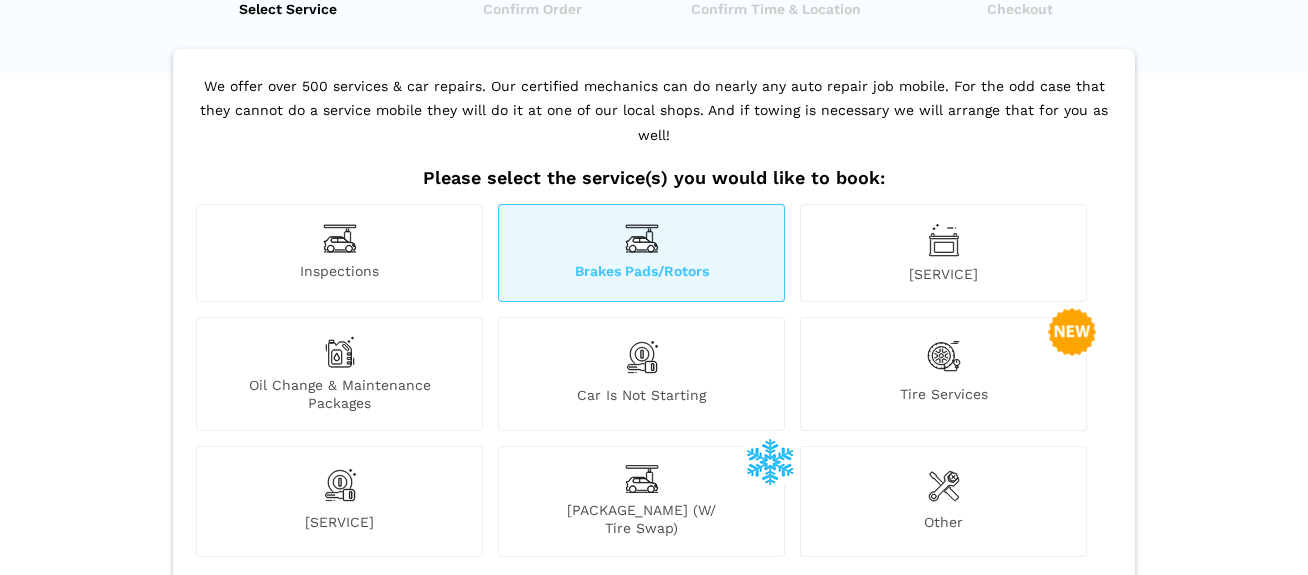 click on "Oil Change & Maintenance  Packages" at bounding box center (339, 374) 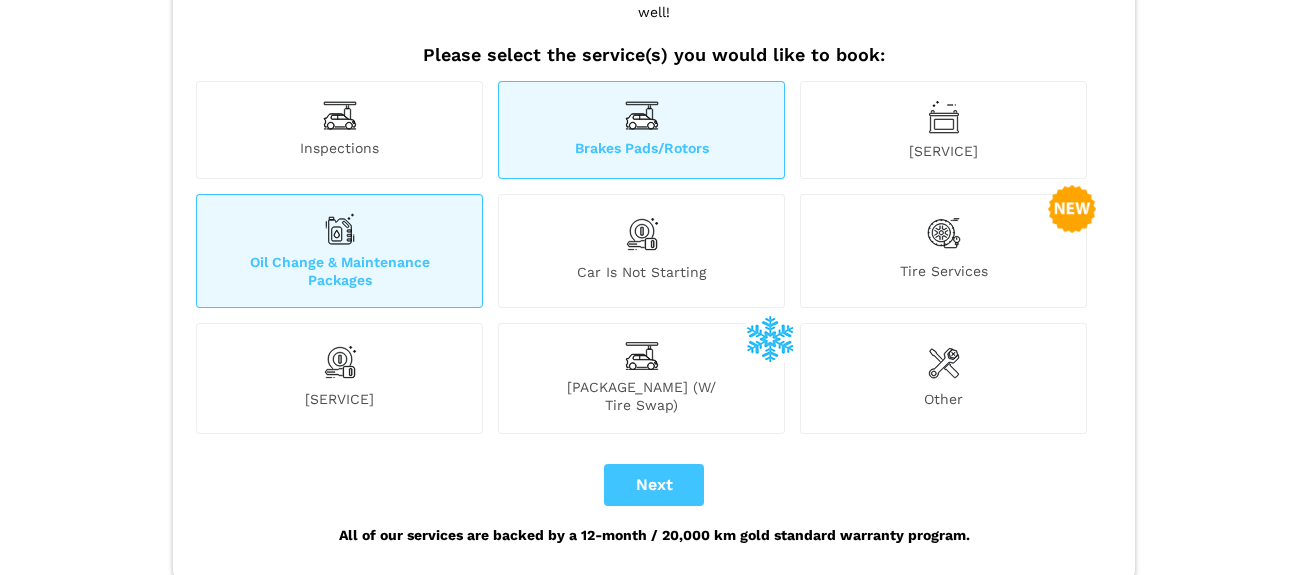 scroll, scrollTop: 216, scrollLeft: 0, axis: vertical 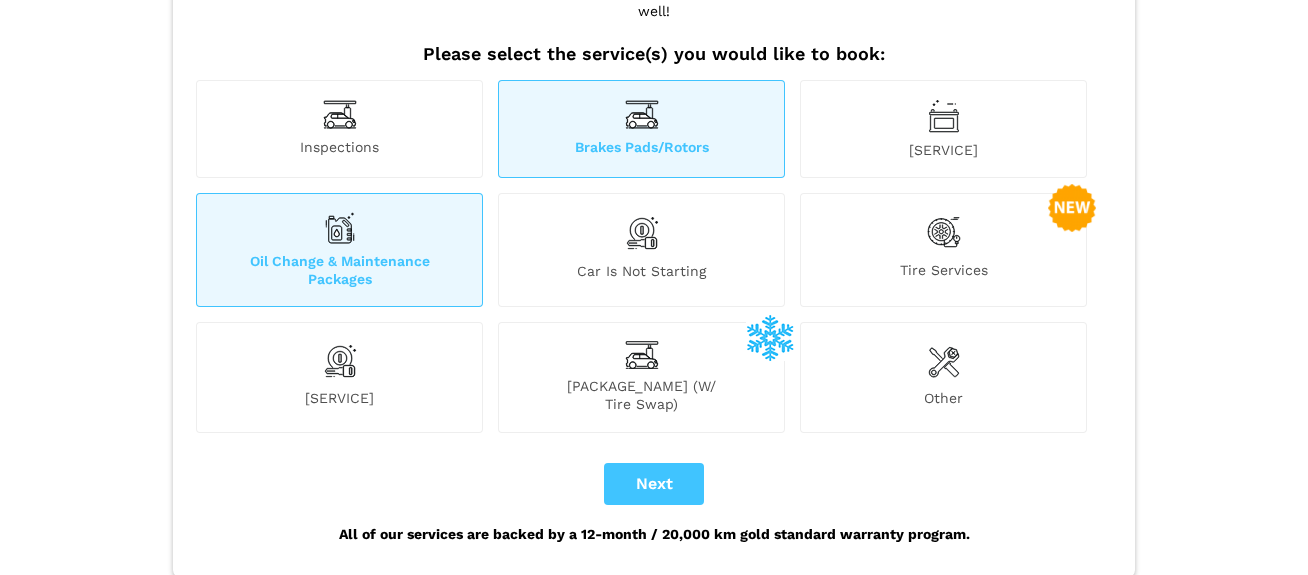 click on "Tire Services" at bounding box center [943, 250] 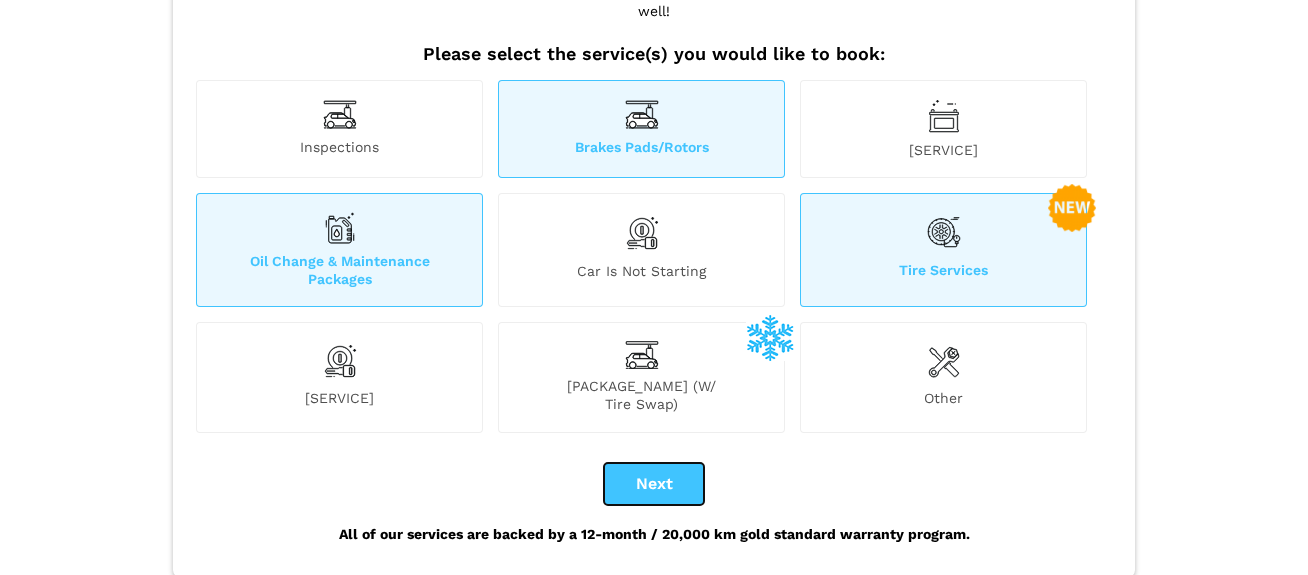 click on "Next" at bounding box center (654, 484) 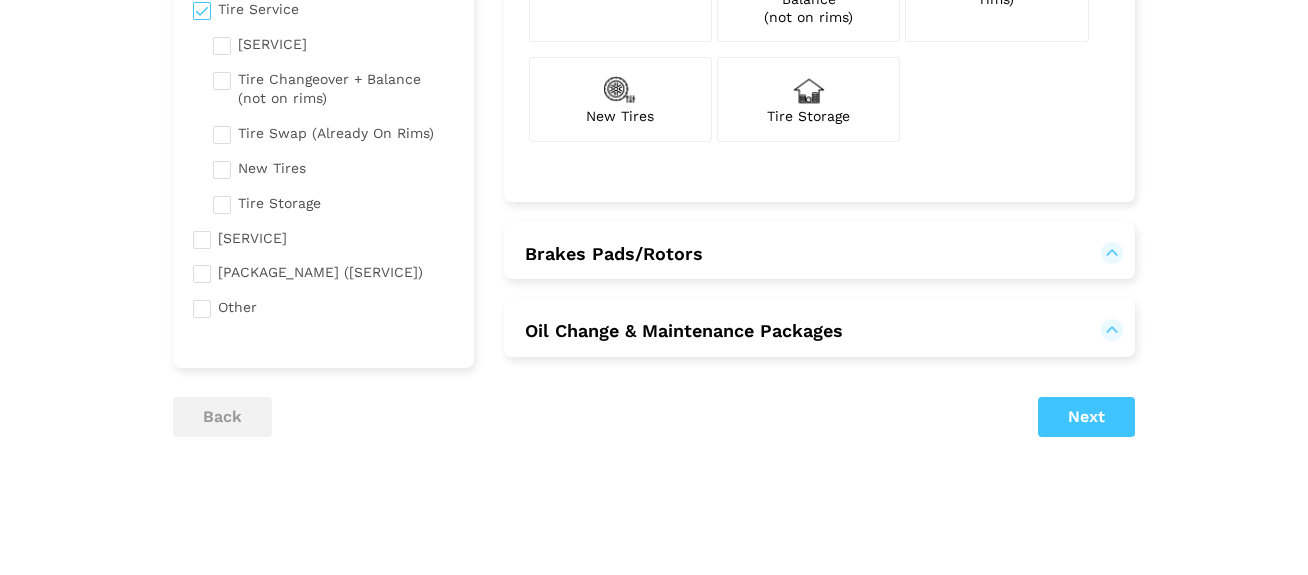 scroll, scrollTop: 424, scrollLeft: 0, axis: vertical 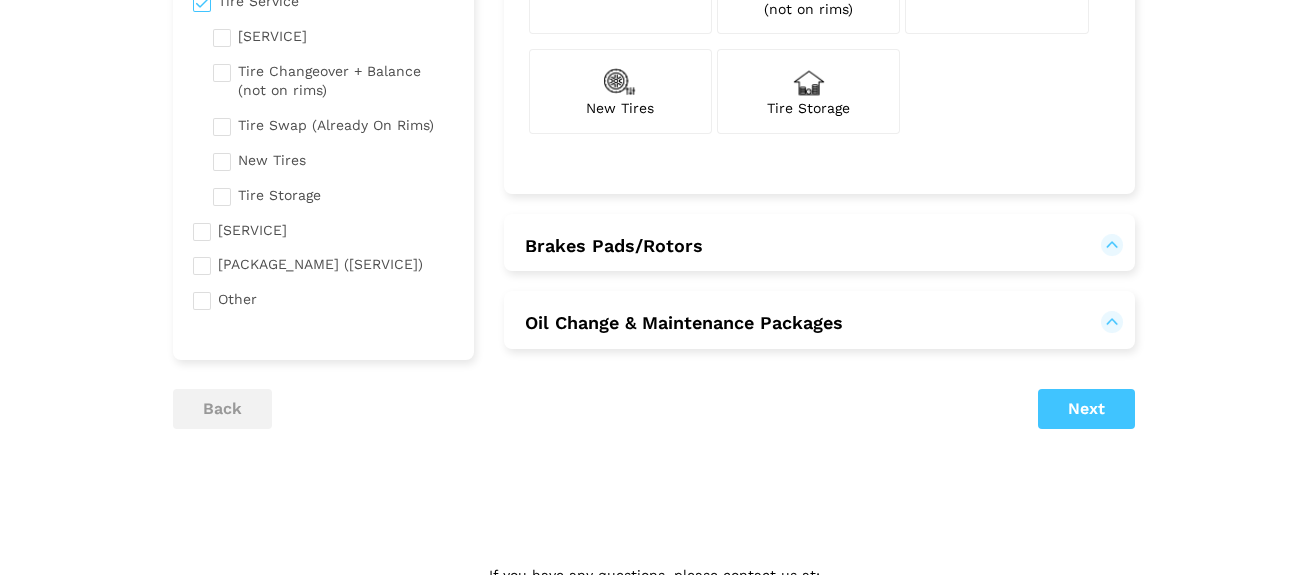 click on "Brakes Pads/Rotors" at bounding box center (819, 246) 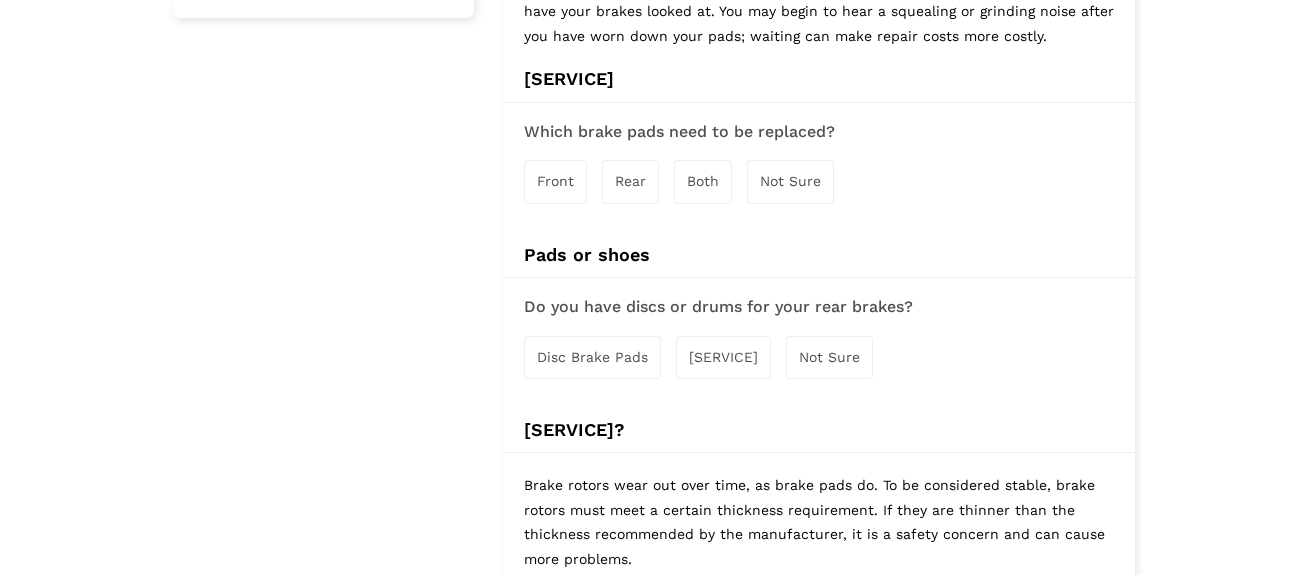 scroll, scrollTop: 768, scrollLeft: 0, axis: vertical 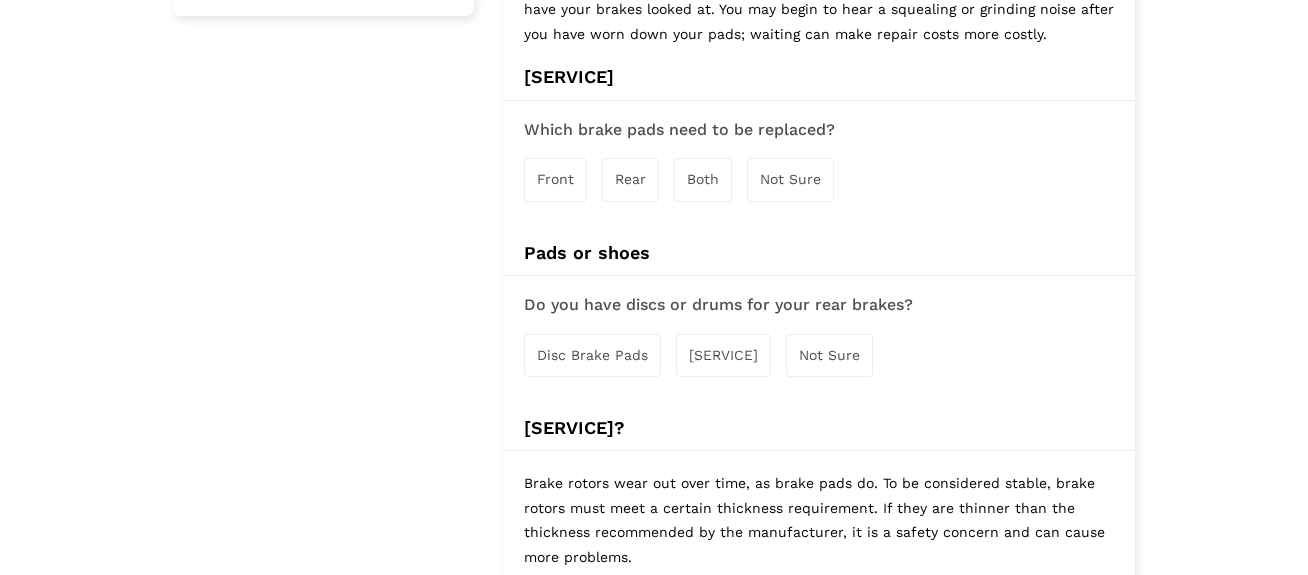 click on "Not Sure" at bounding box center [790, 179] 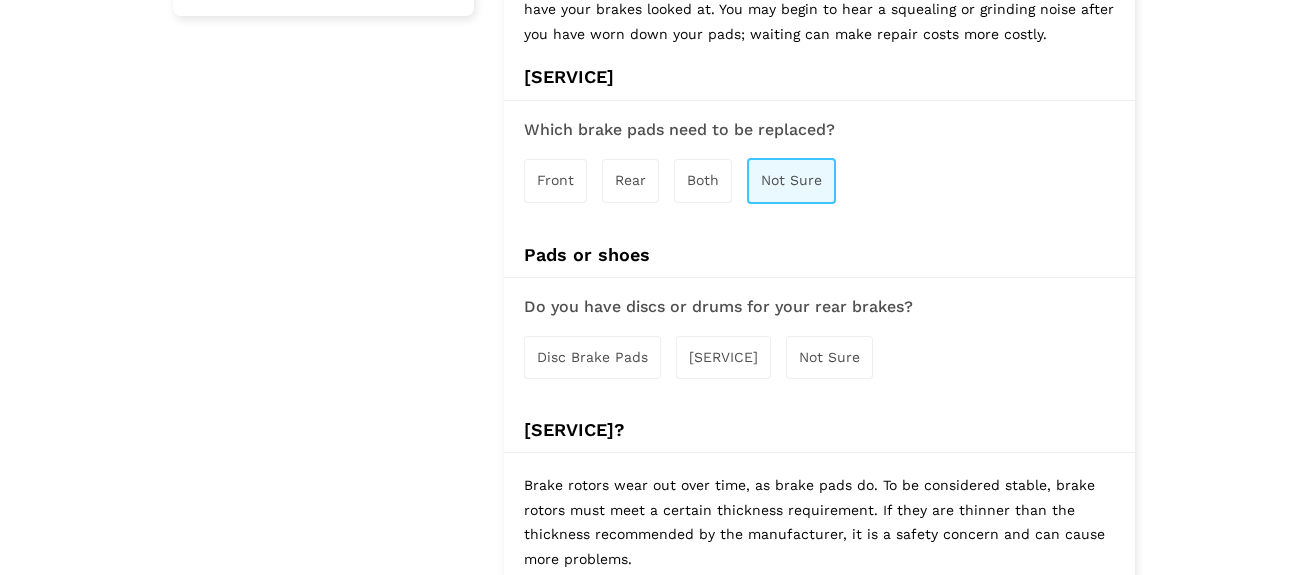 click on "Not Sure" at bounding box center (829, 357) 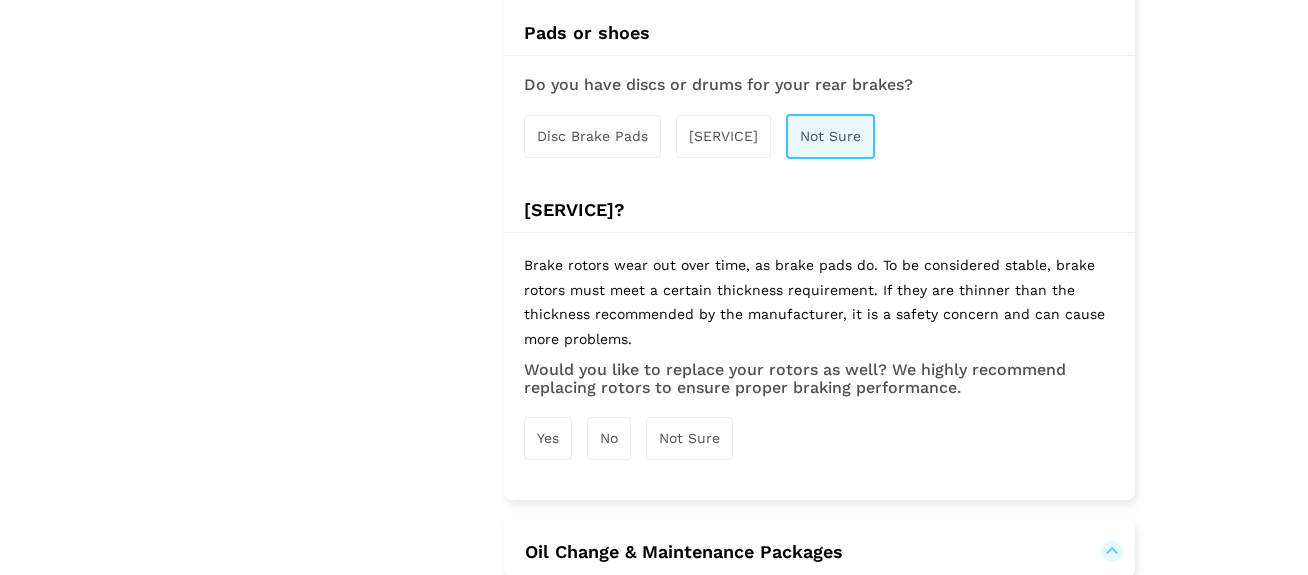 scroll, scrollTop: 998, scrollLeft: 0, axis: vertical 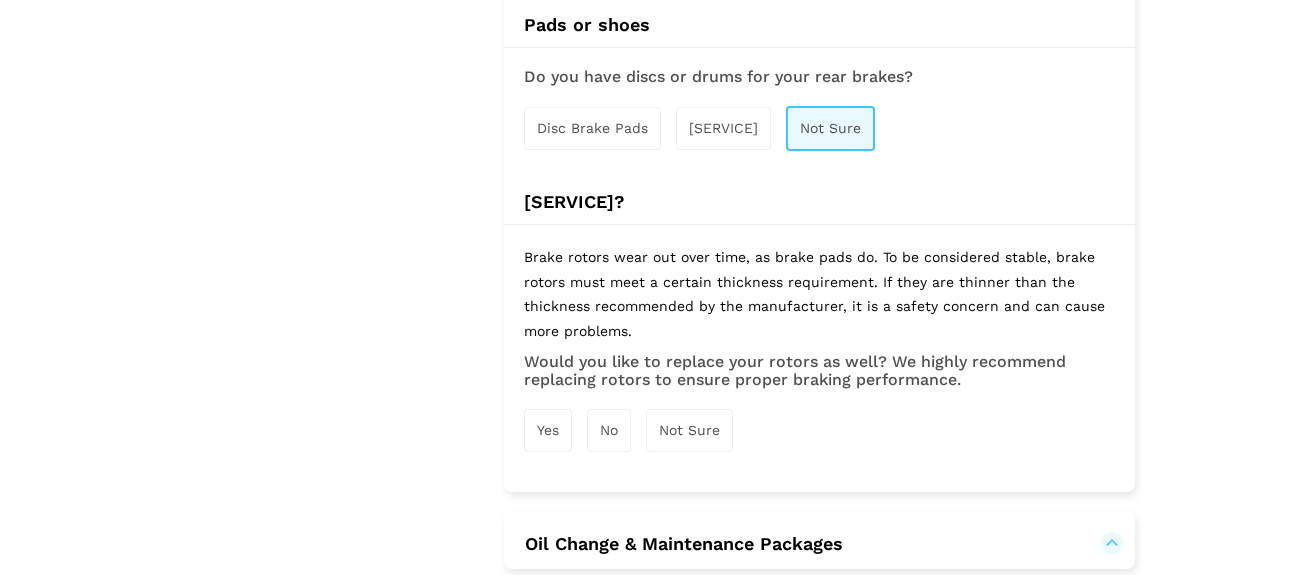 click on "Yes" at bounding box center (548, 430) 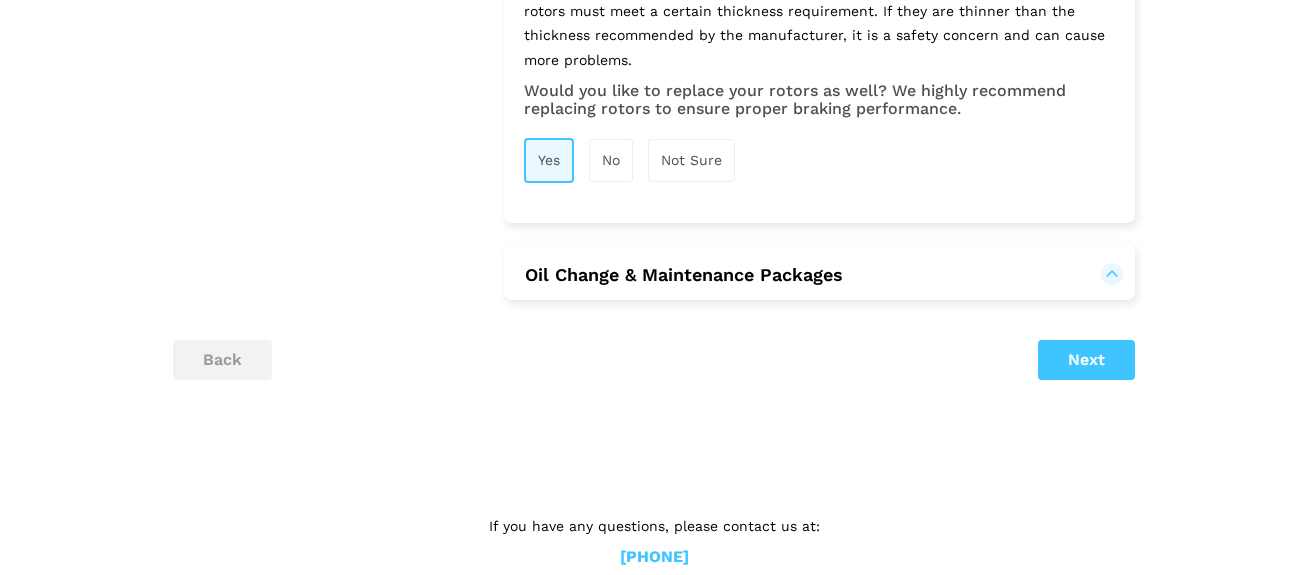 scroll, scrollTop: 1270, scrollLeft: 0, axis: vertical 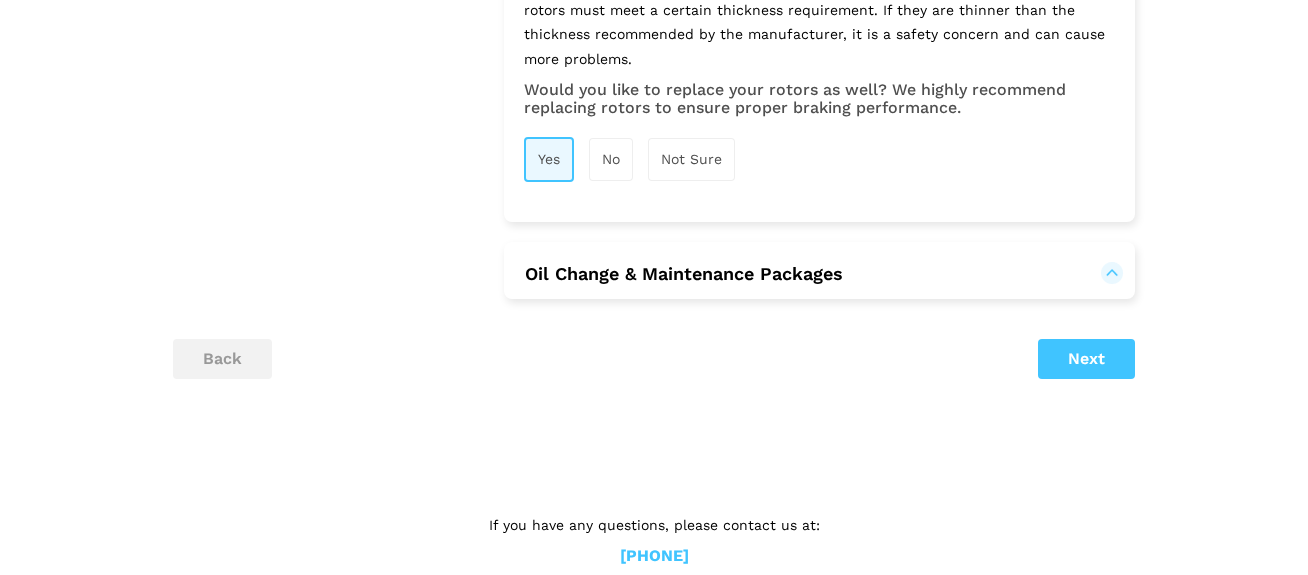 click on "Oil Change & Maintenance Packages" at bounding box center [684, 274] 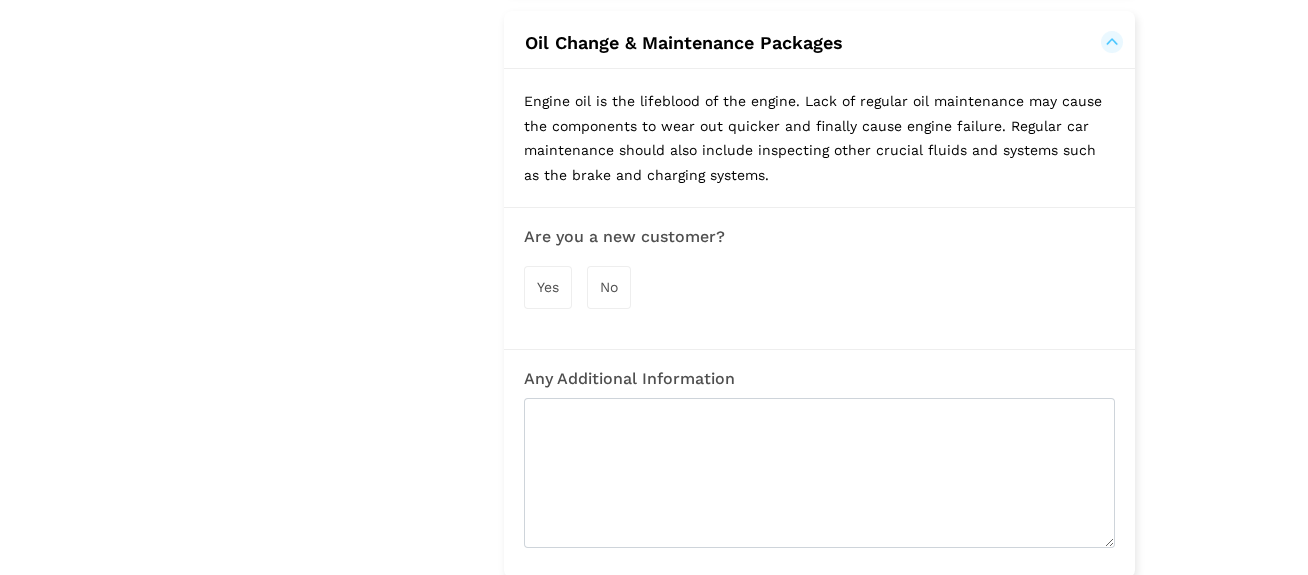 scroll, scrollTop: 1507, scrollLeft: 0, axis: vertical 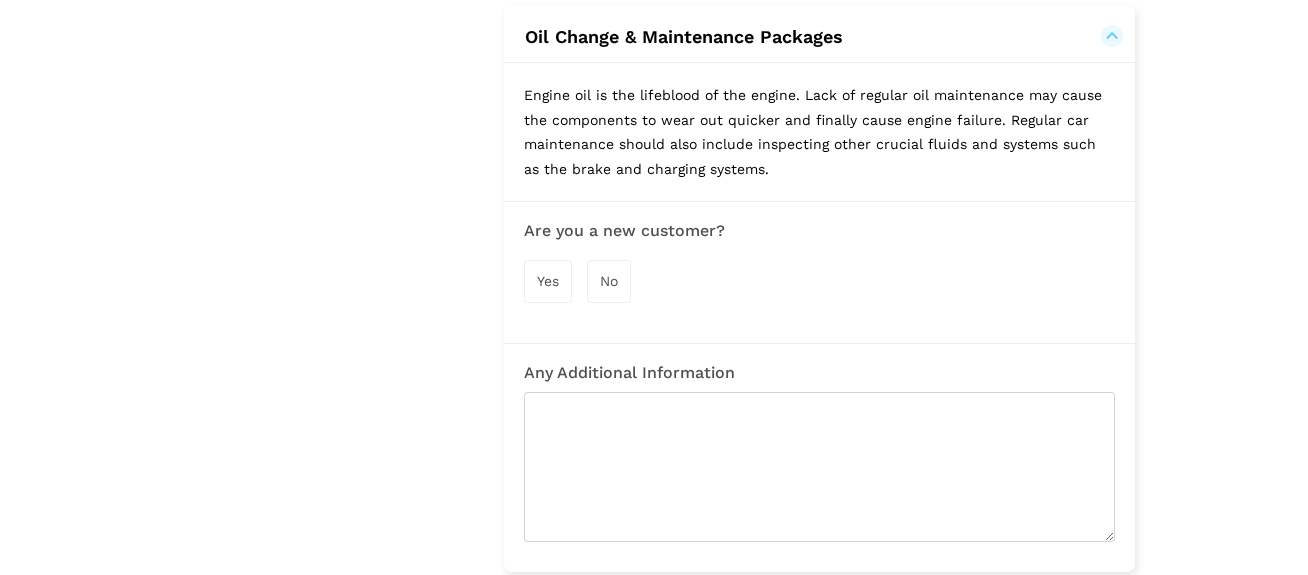 click on "Yes" at bounding box center [548, 281] 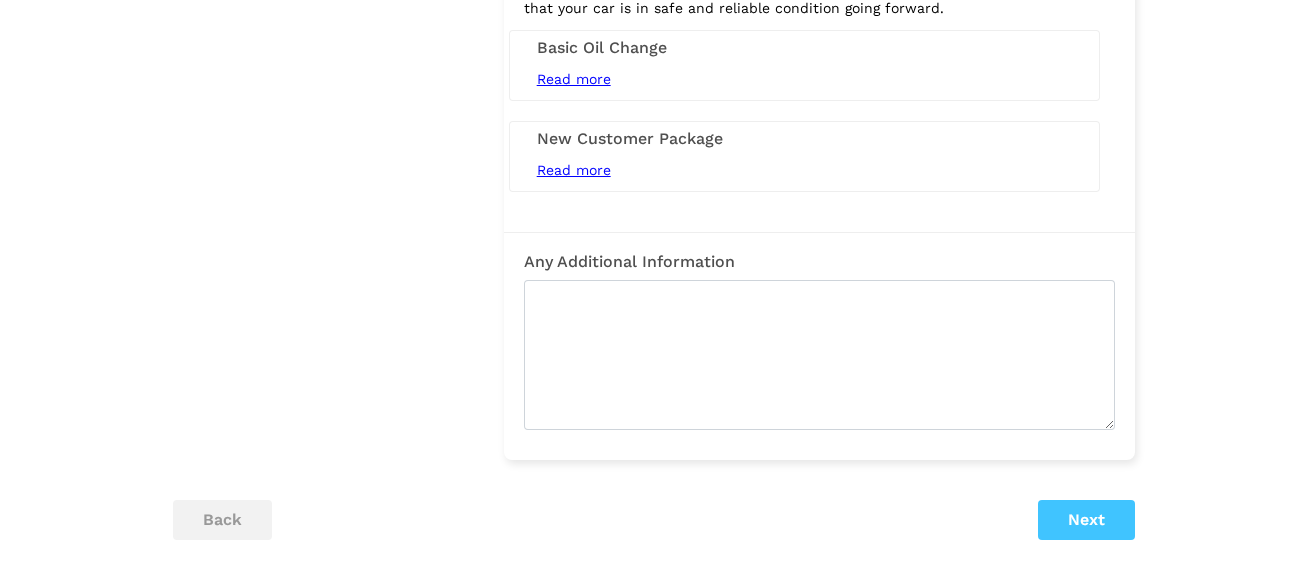 scroll, scrollTop: 1957, scrollLeft: 0, axis: vertical 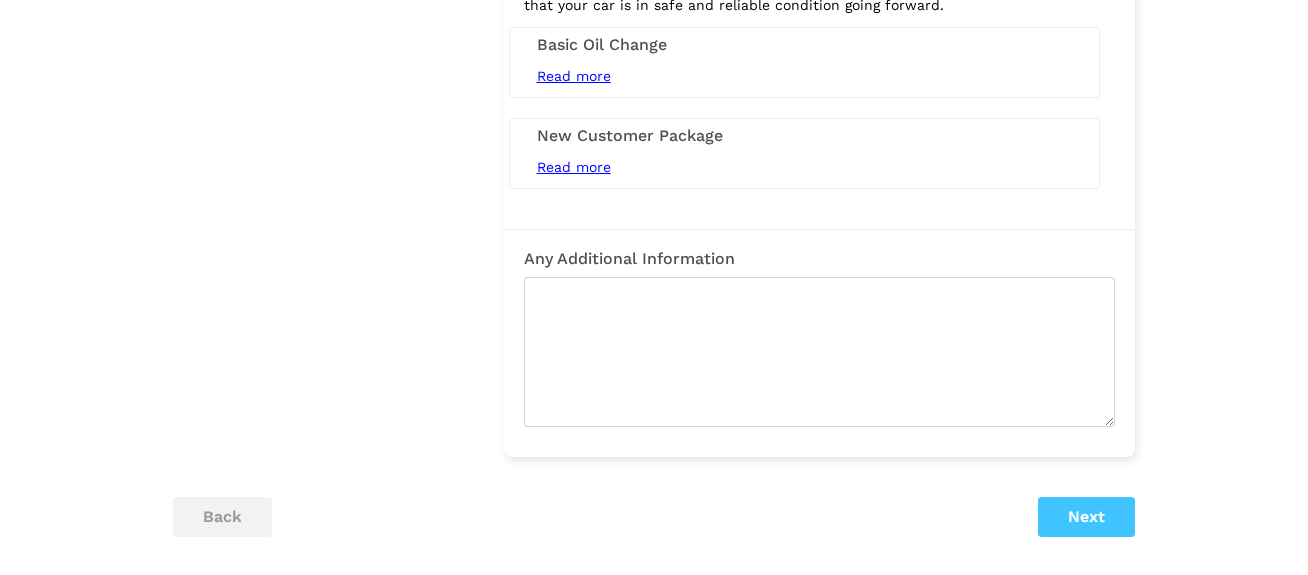 click on "Read more" at bounding box center [574, 167] 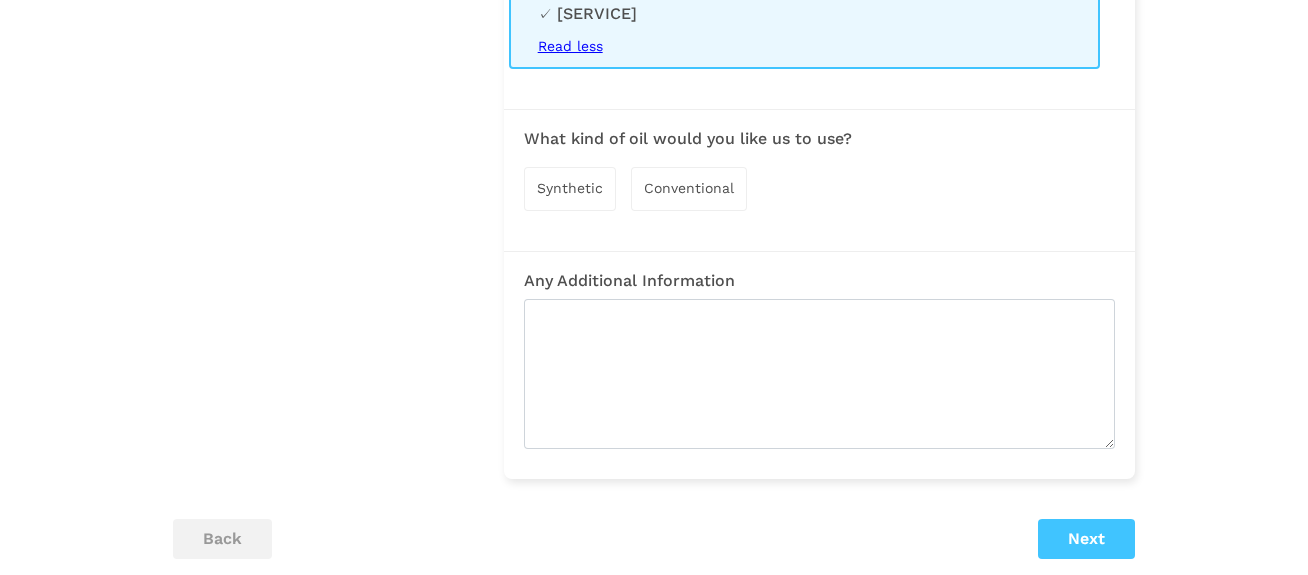 scroll, scrollTop: 2531, scrollLeft: 0, axis: vertical 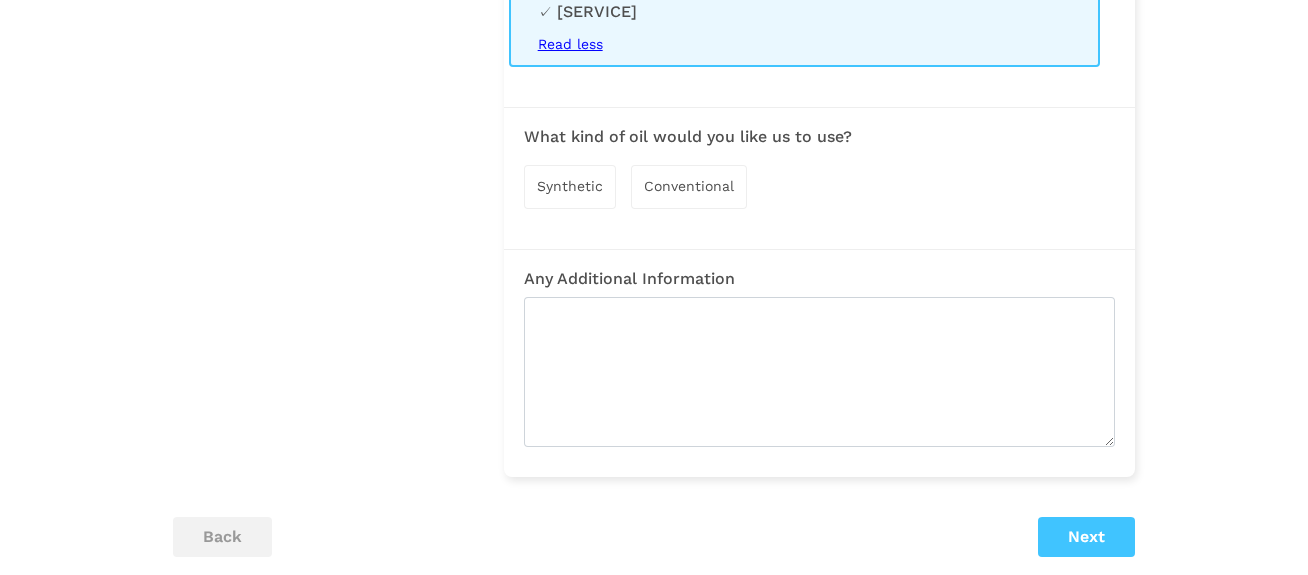 click on "Synthetic" at bounding box center (570, 186) 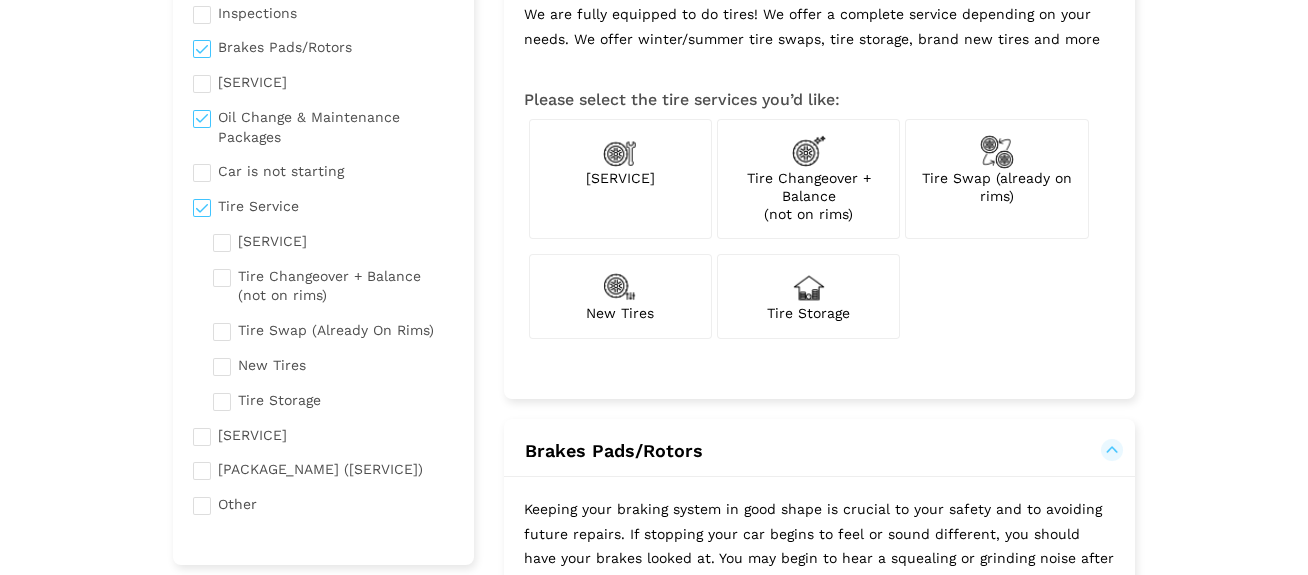 scroll, scrollTop: 218, scrollLeft: 0, axis: vertical 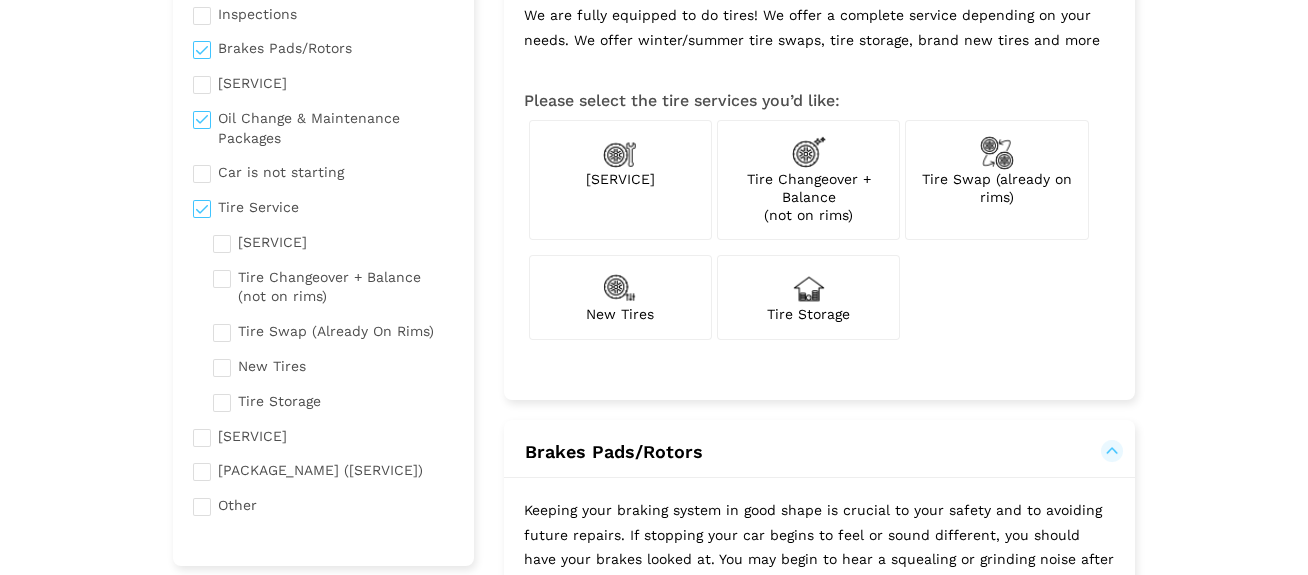 click at bounding box center (323, 205) 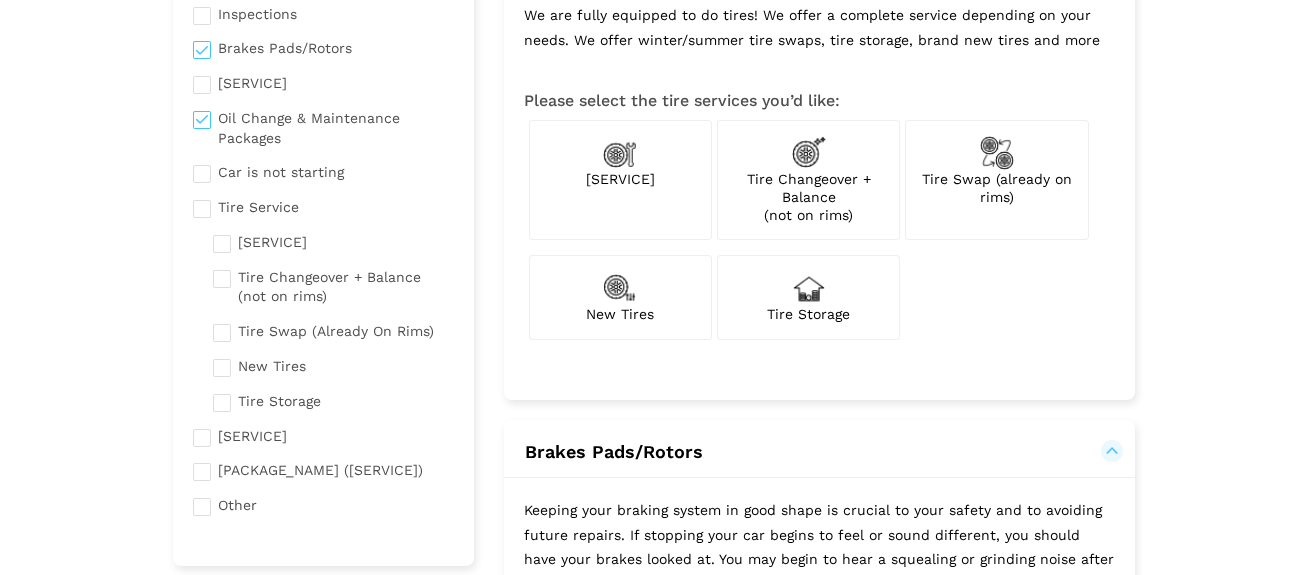 click at bounding box center (323, 205) 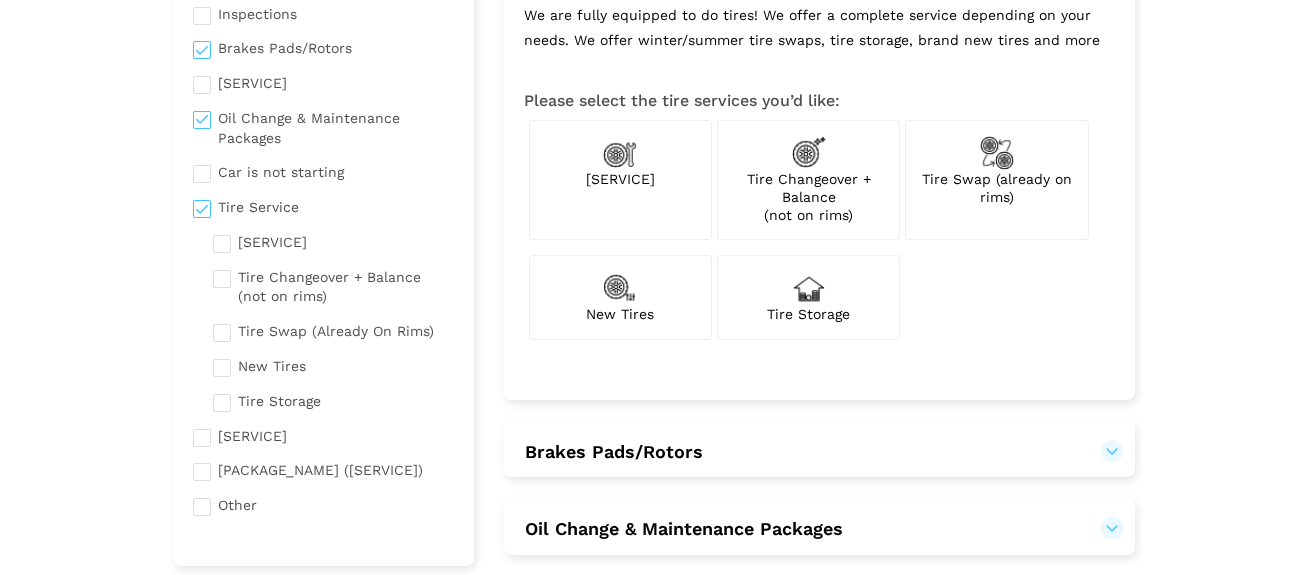 click at bounding box center (323, 205) 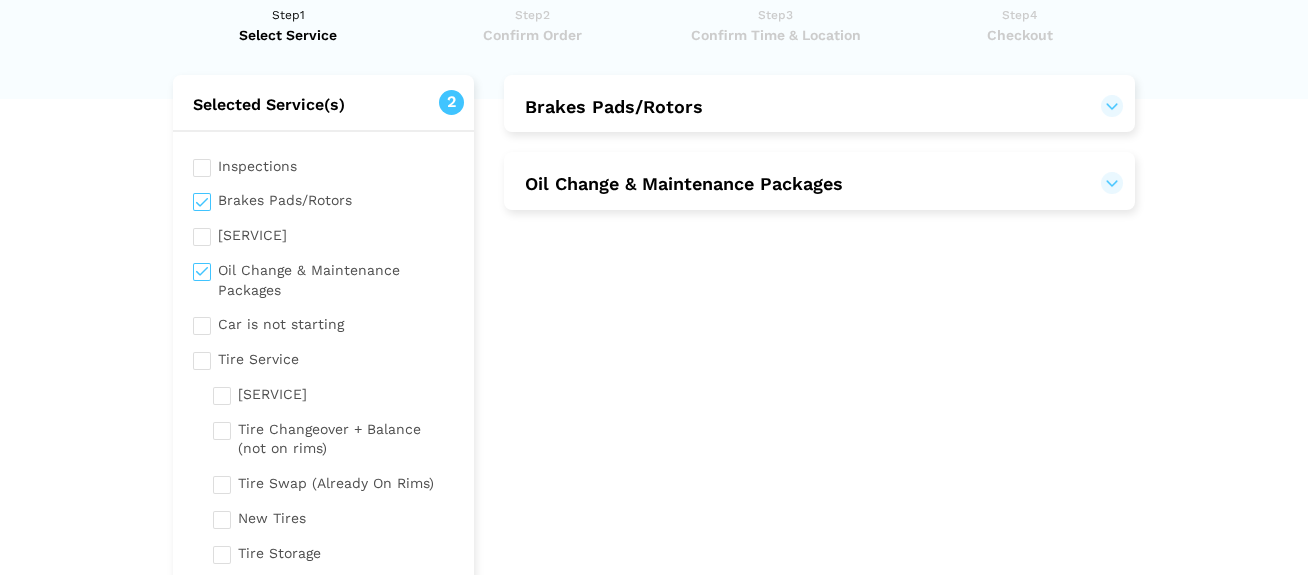 scroll, scrollTop: 64, scrollLeft: 0, axis: vertical 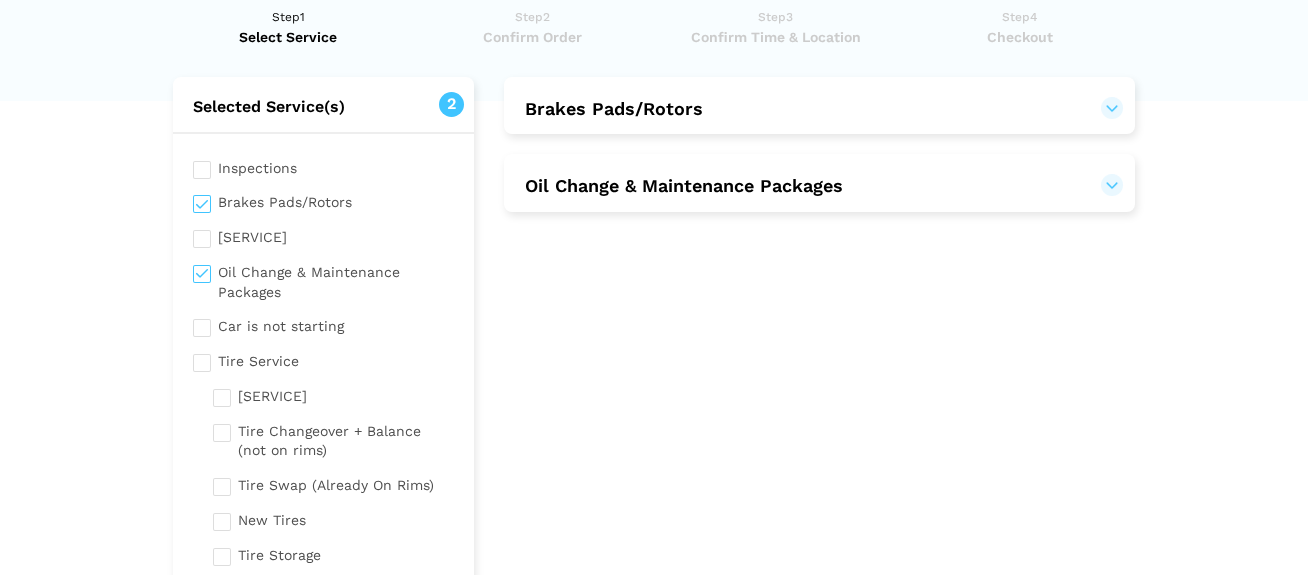 click at bounding box center (323, 166) 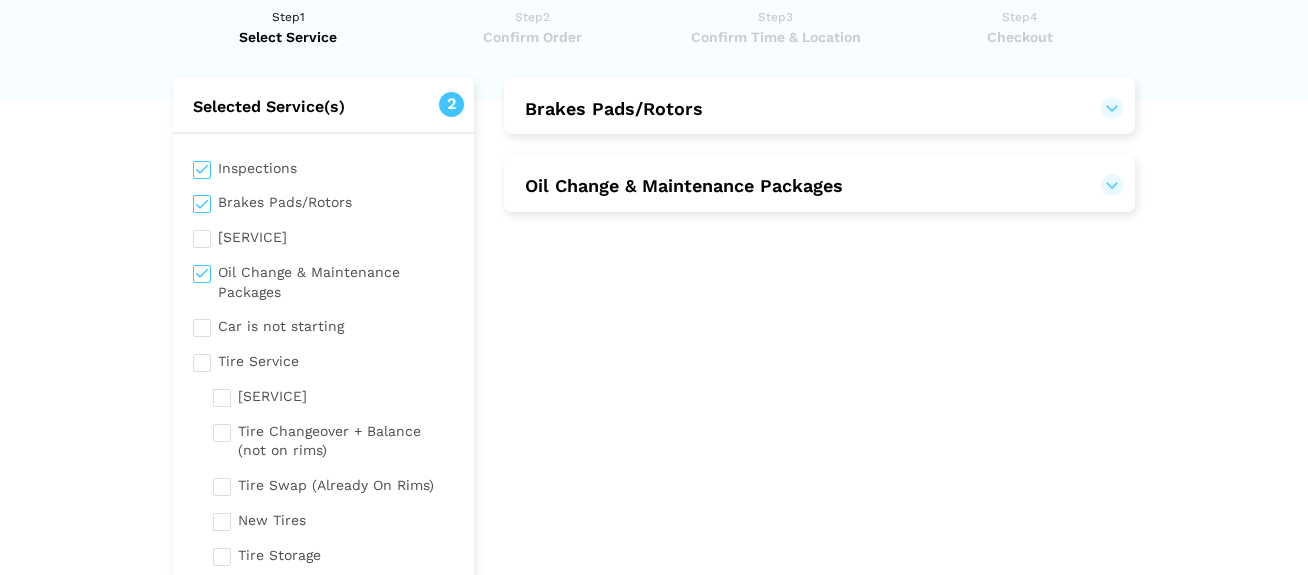 click at bounding box center [323, 166] 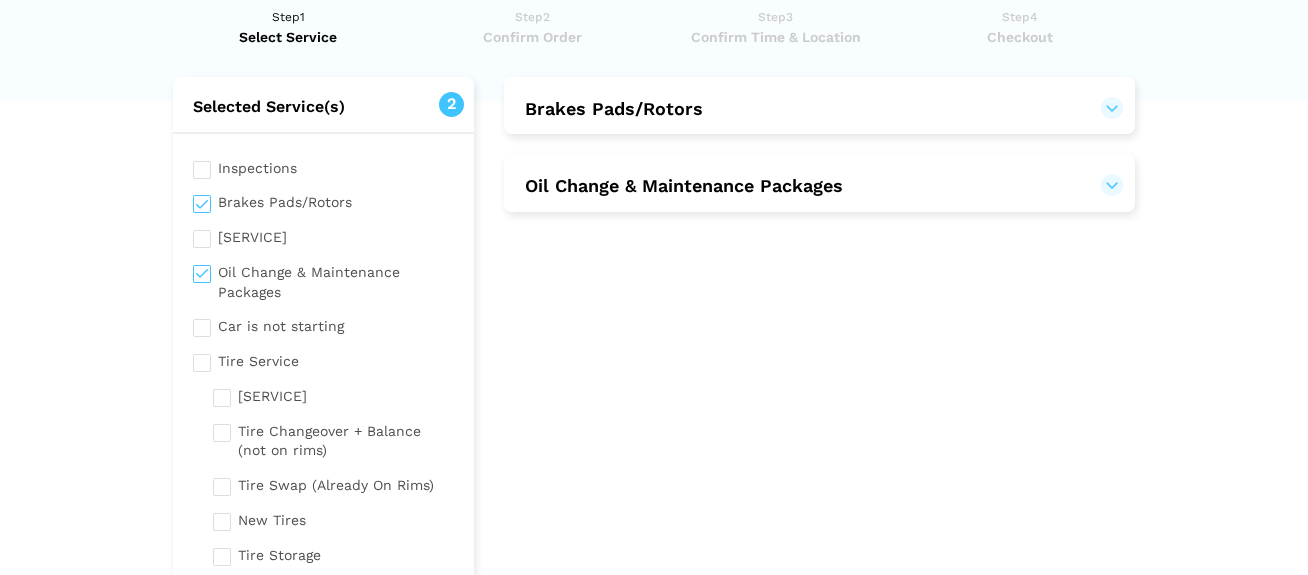 click at bounding box center [323, 166] 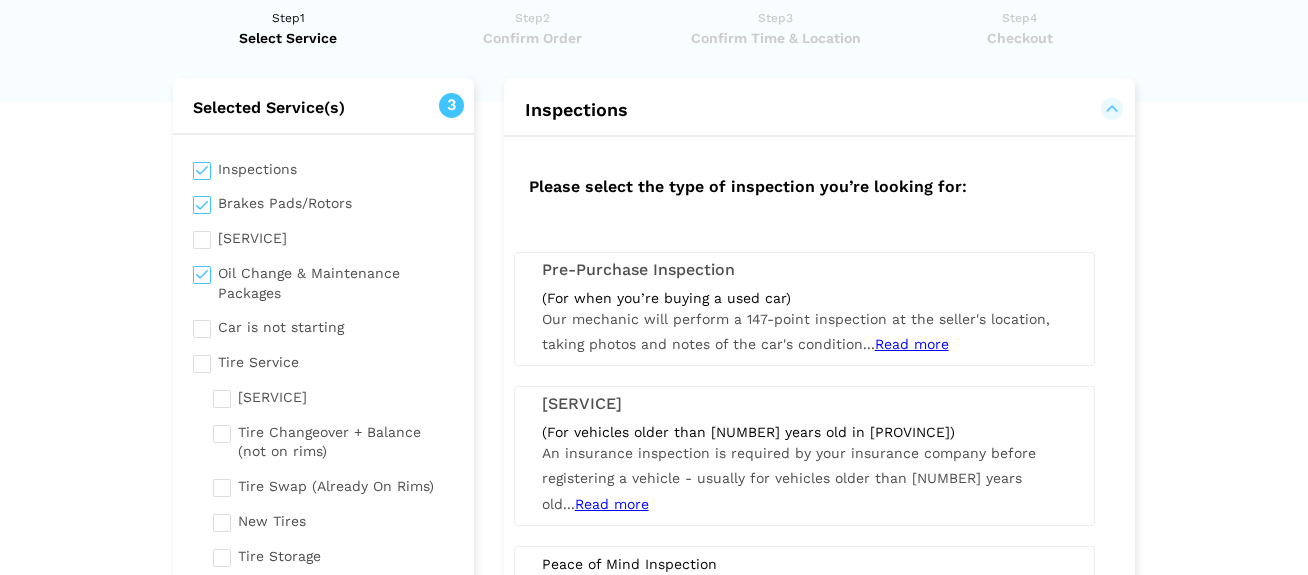 scroll, scrollTop: 61, scrollLeft: 0, axis: vertical 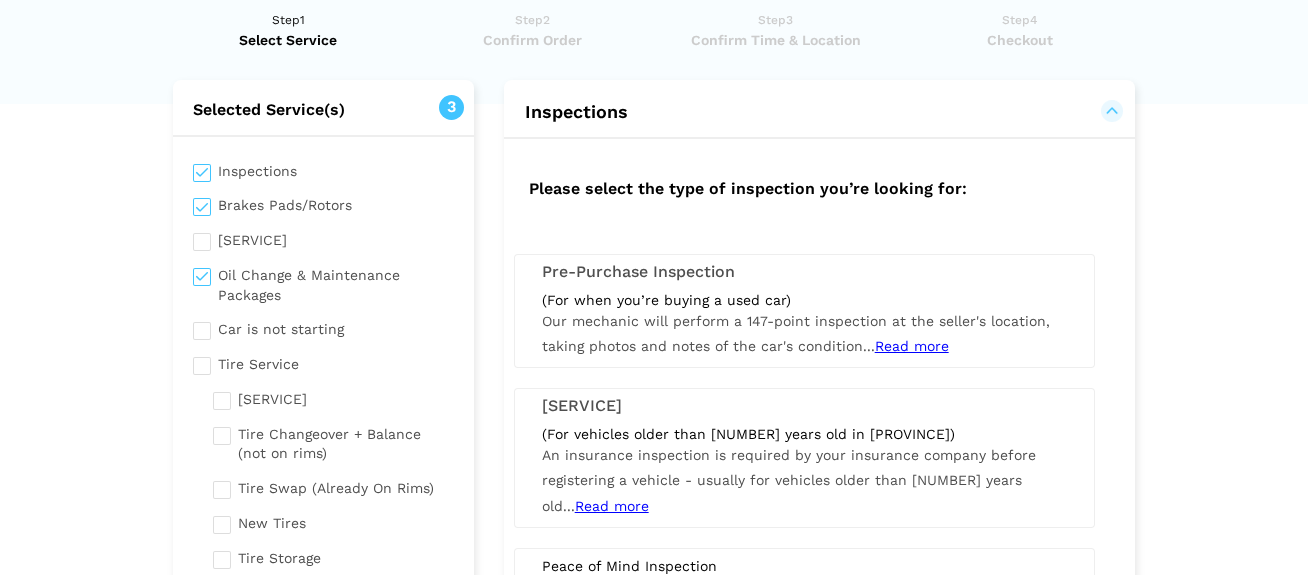 click at bounding box center (323, 169) 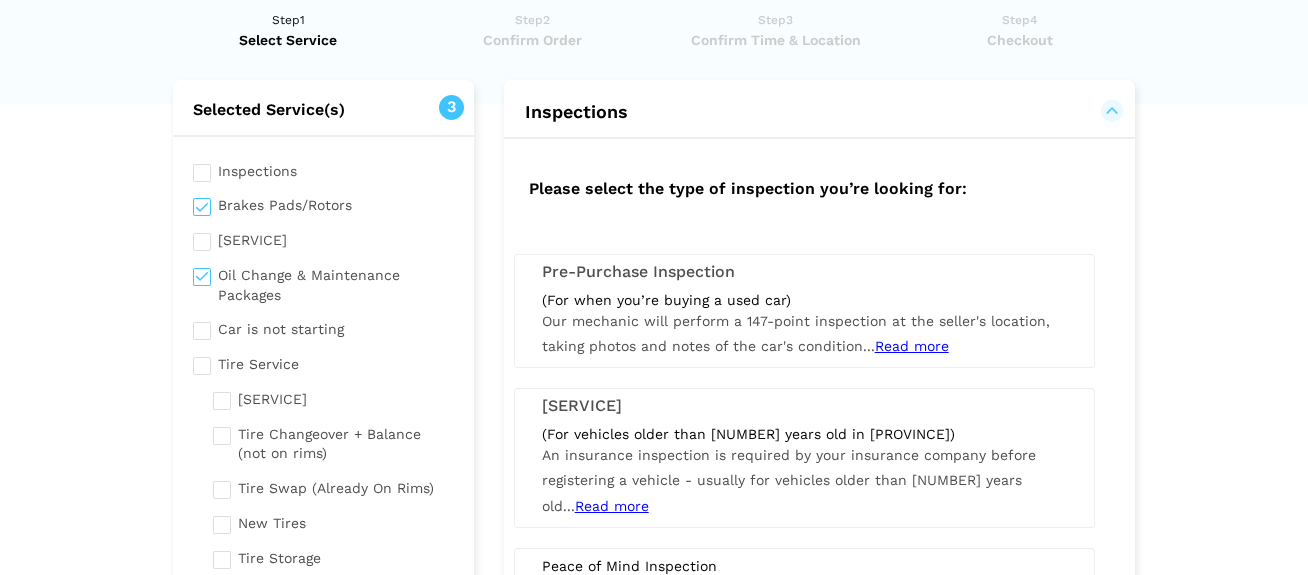 click at bounding box center [323, 169] 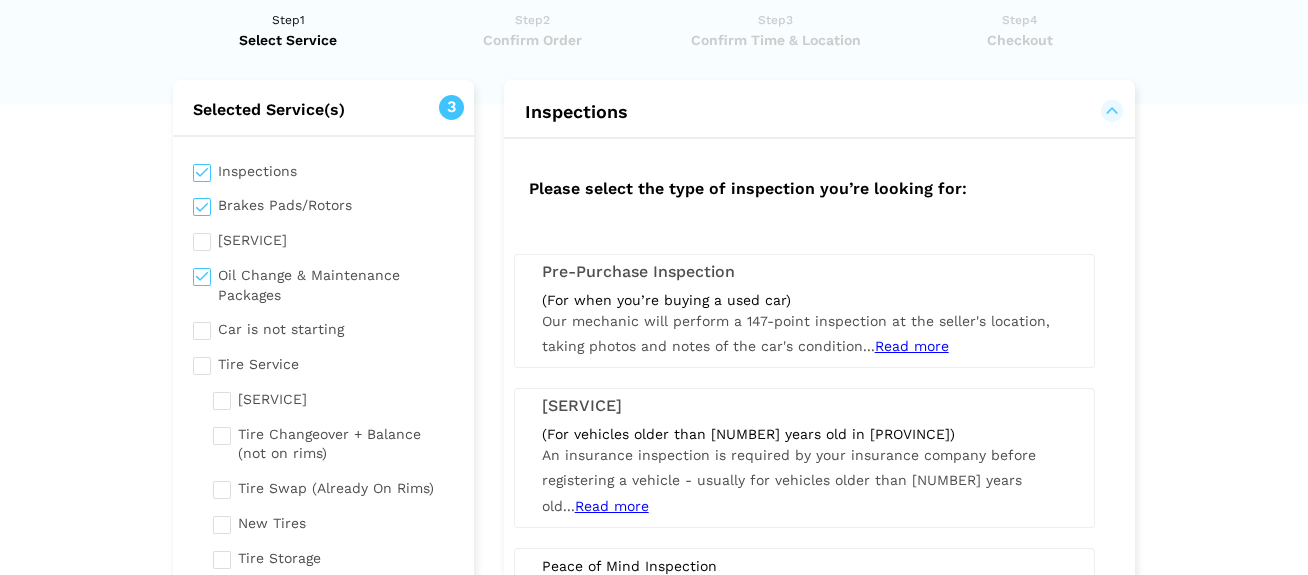 click at bounding box center (323, 169) 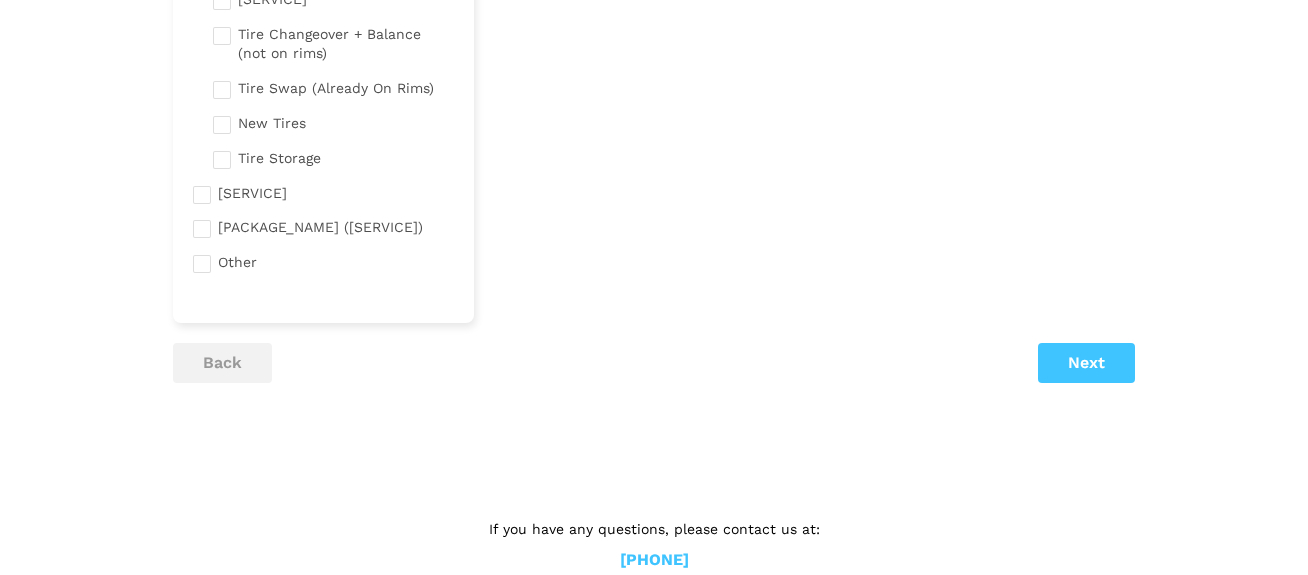 scroll, scrollTop: 462, scrollLeft: 0, axis: vertical 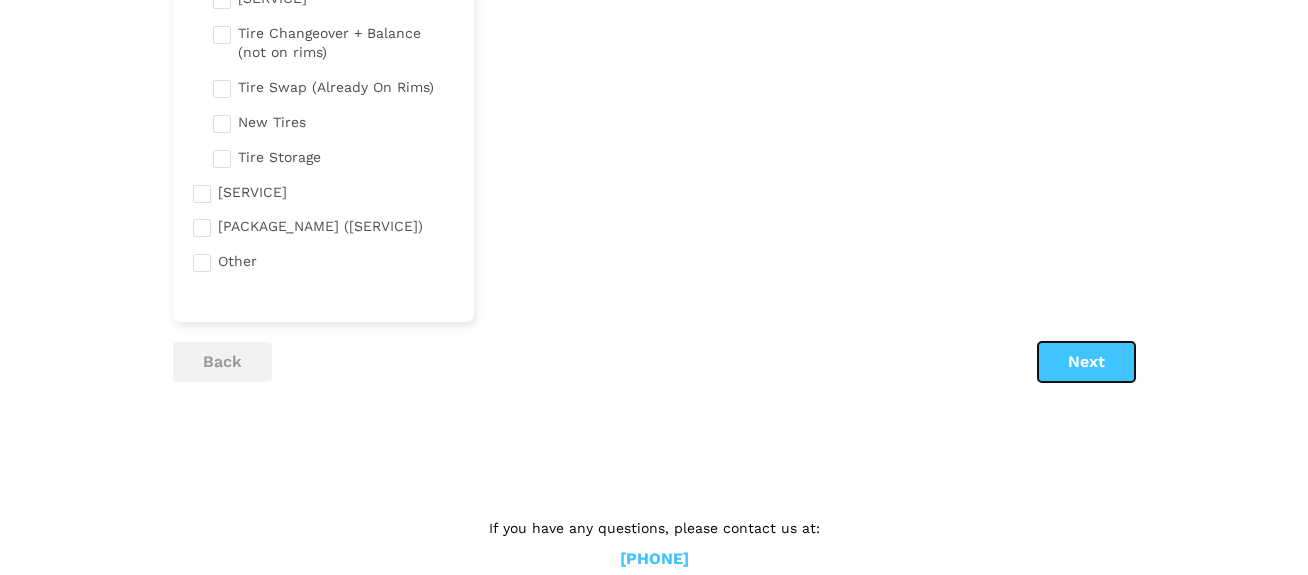 click on "Next" at bounding box center (1086, 362) 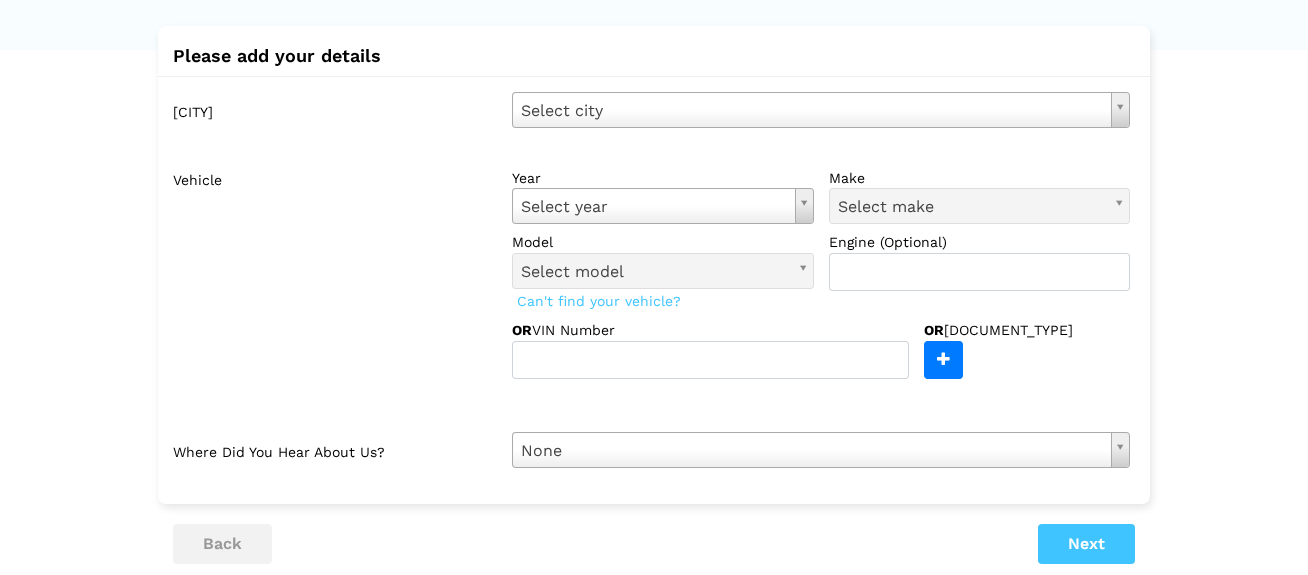 scroll, scrollTop: 0, scrollLeft: 0, axis: both 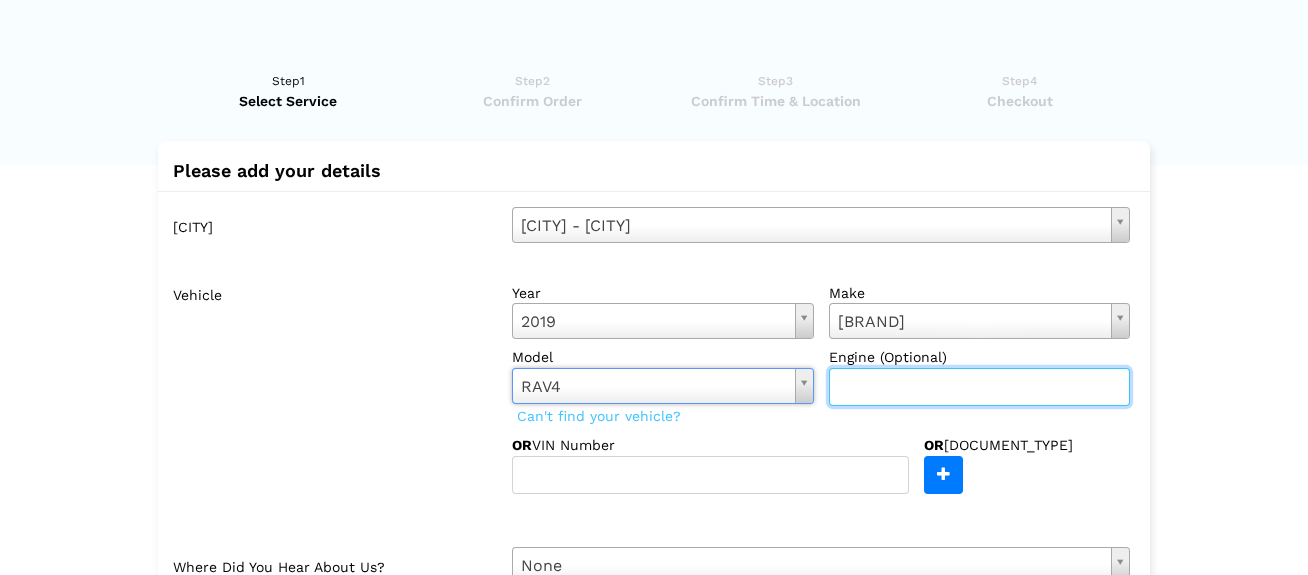 click at bounding box center (980, 387) 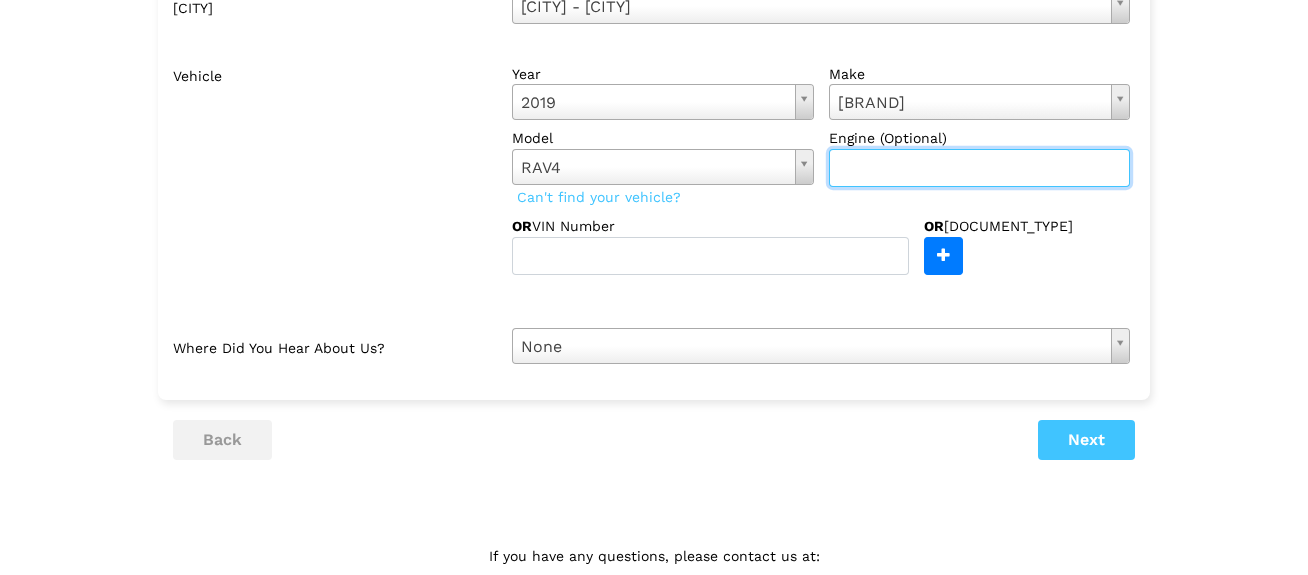 scroll, scrollTop: 220, scrollLeft: 0, axis: vertical 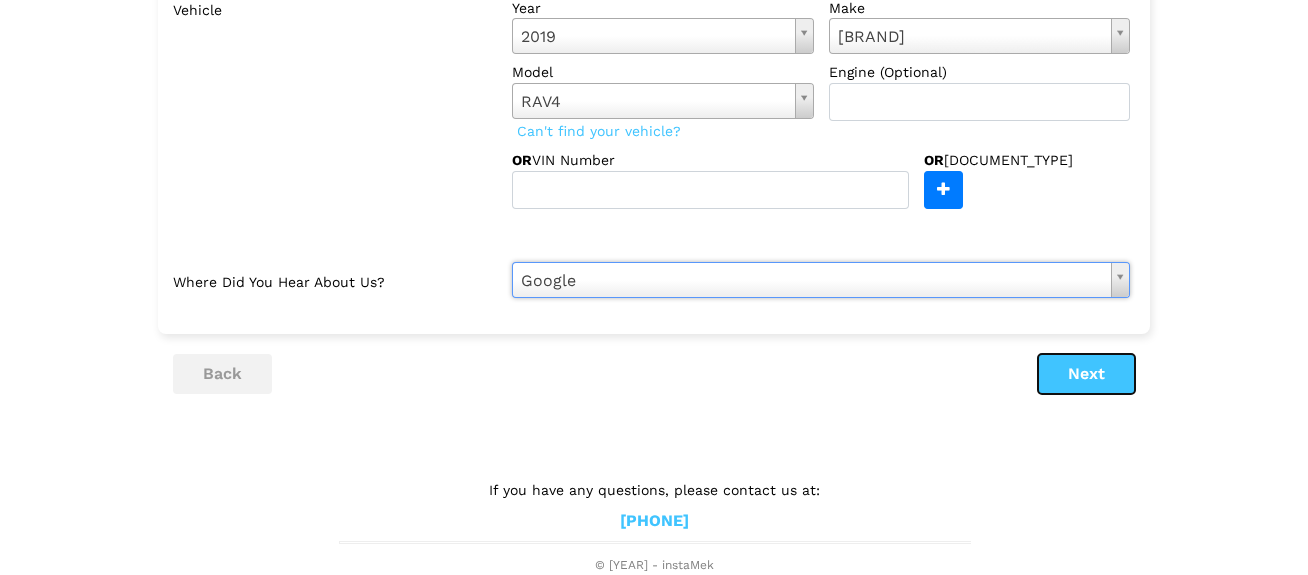 click on "Next" at bounding box center (1086, 374) 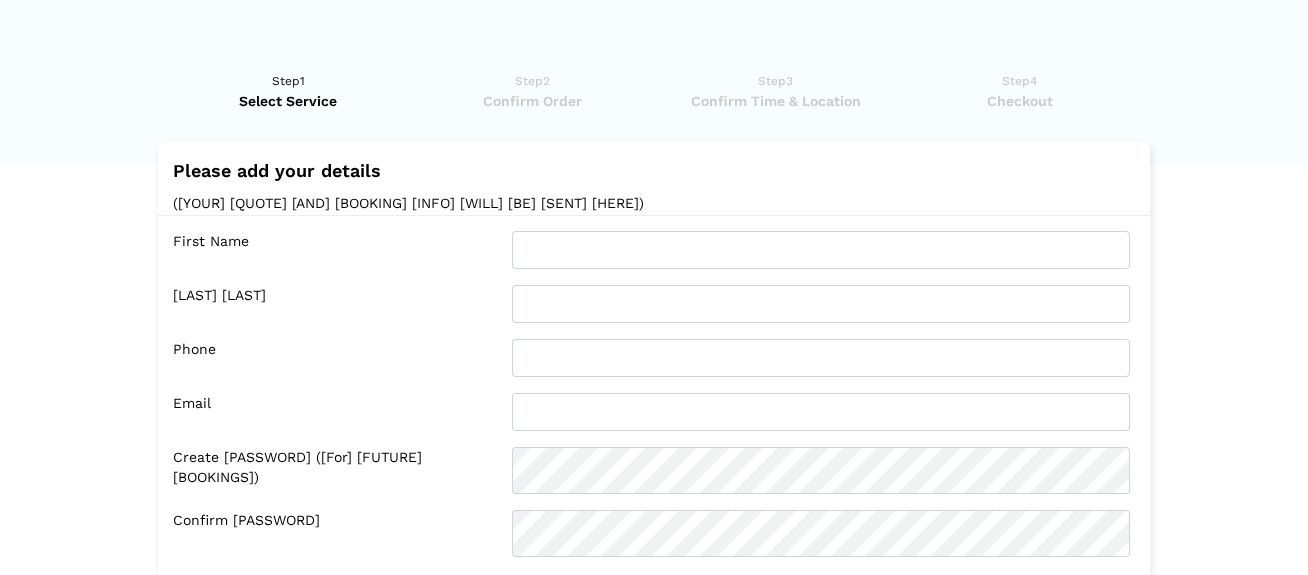 scroll, scrollTop: 334, scrollLeft: 0, axis: vertical 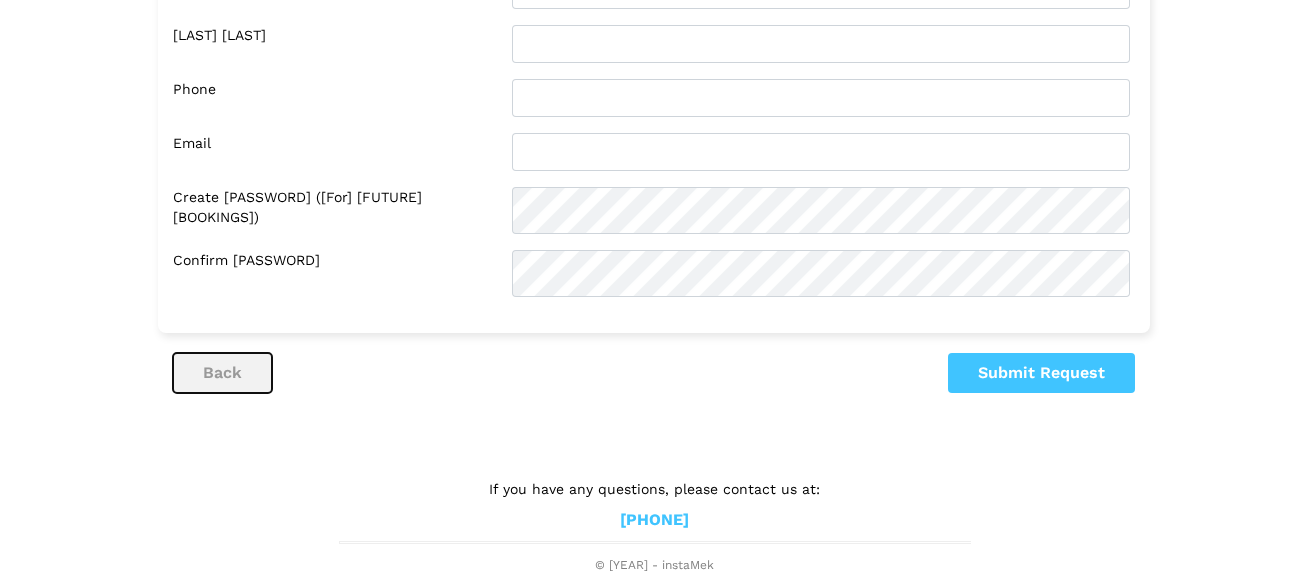 click on "back" at bounding box center (222, 373) 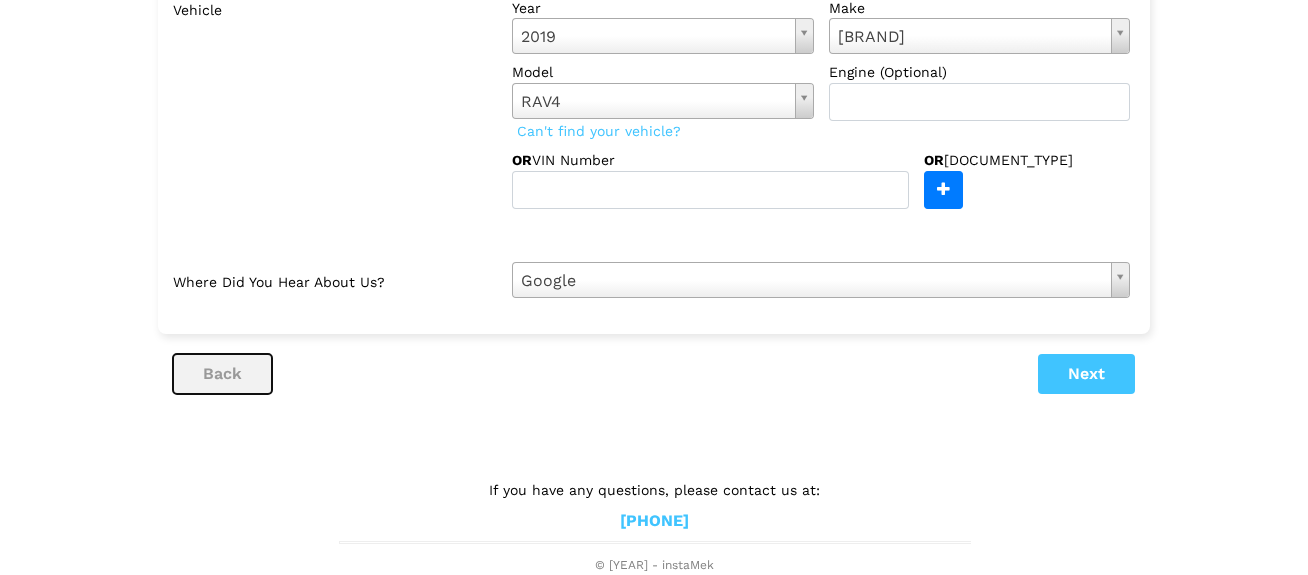 click on "back" at bounding box center (222, 374) 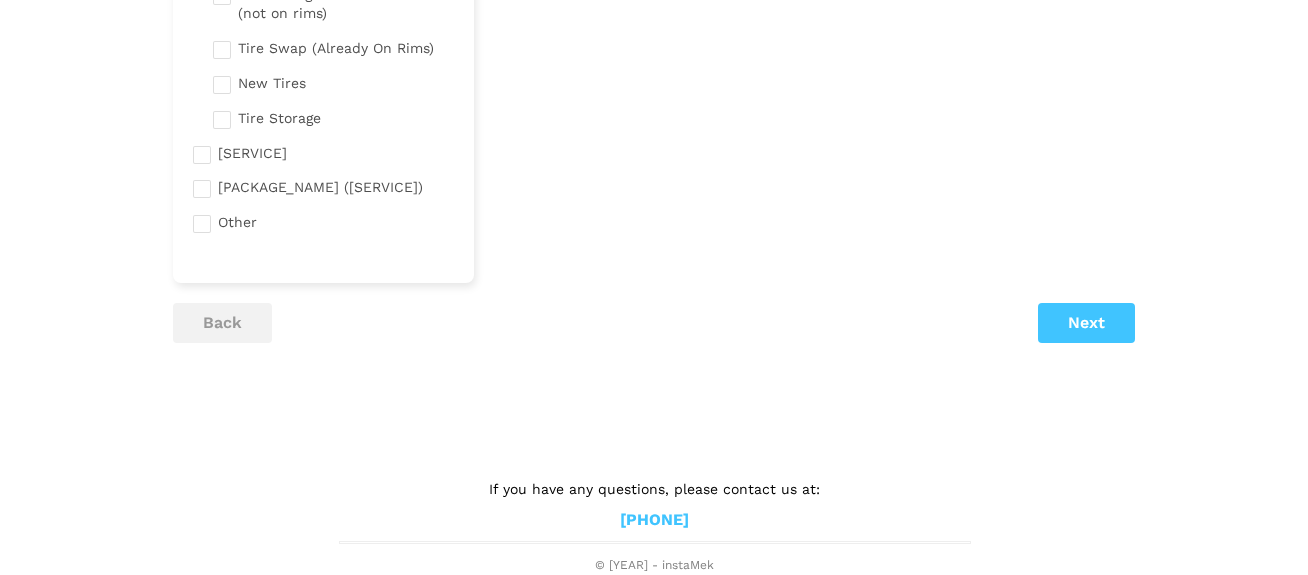 scroll, scrollTop: 534, scrollLeft: 0, axis: vertical 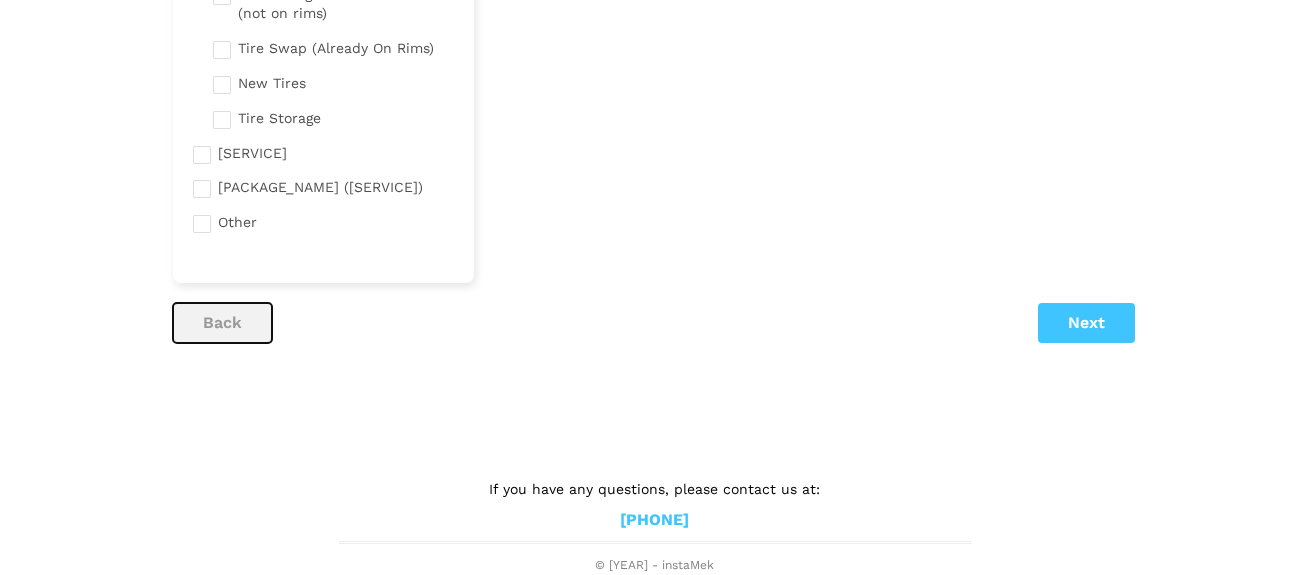click on "back" at bounding box center (222, 323) 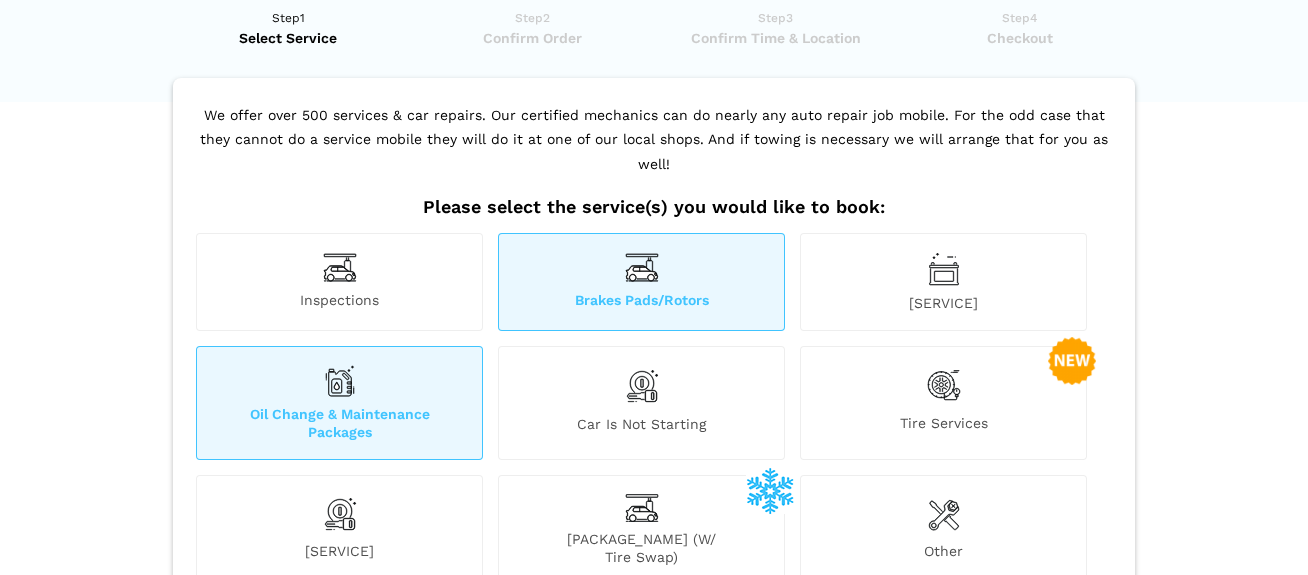 scroll, scrollTop: 0, scrollLeft: 0, axis: both 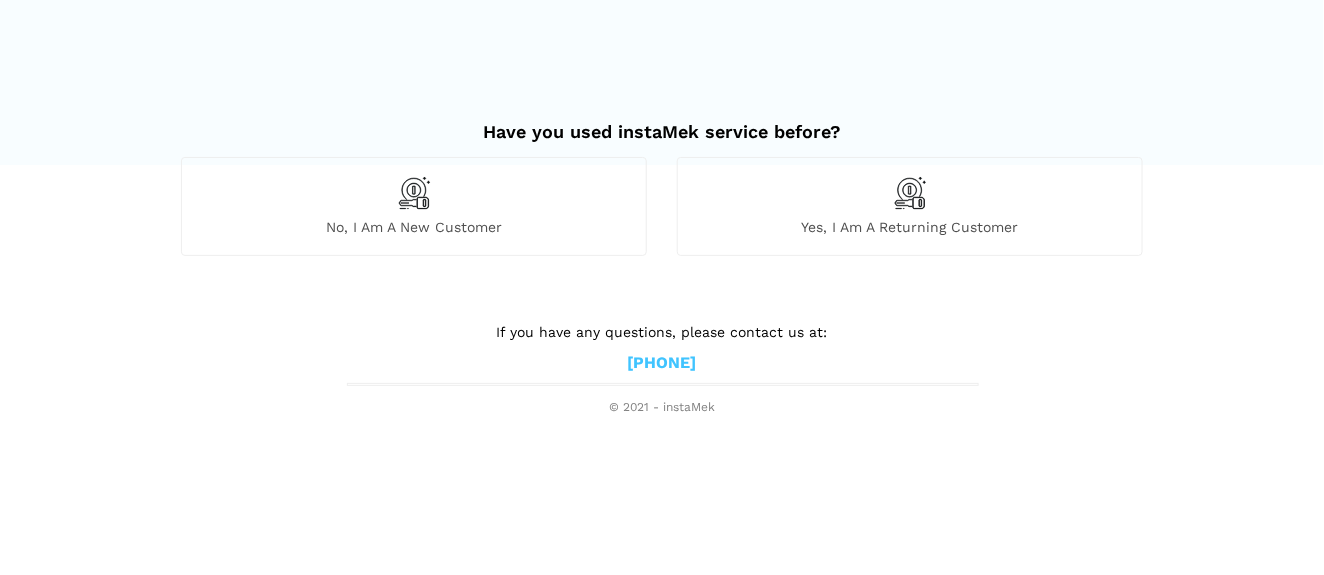 click on "No, I am a new customer" at bounding box center (414, 227) 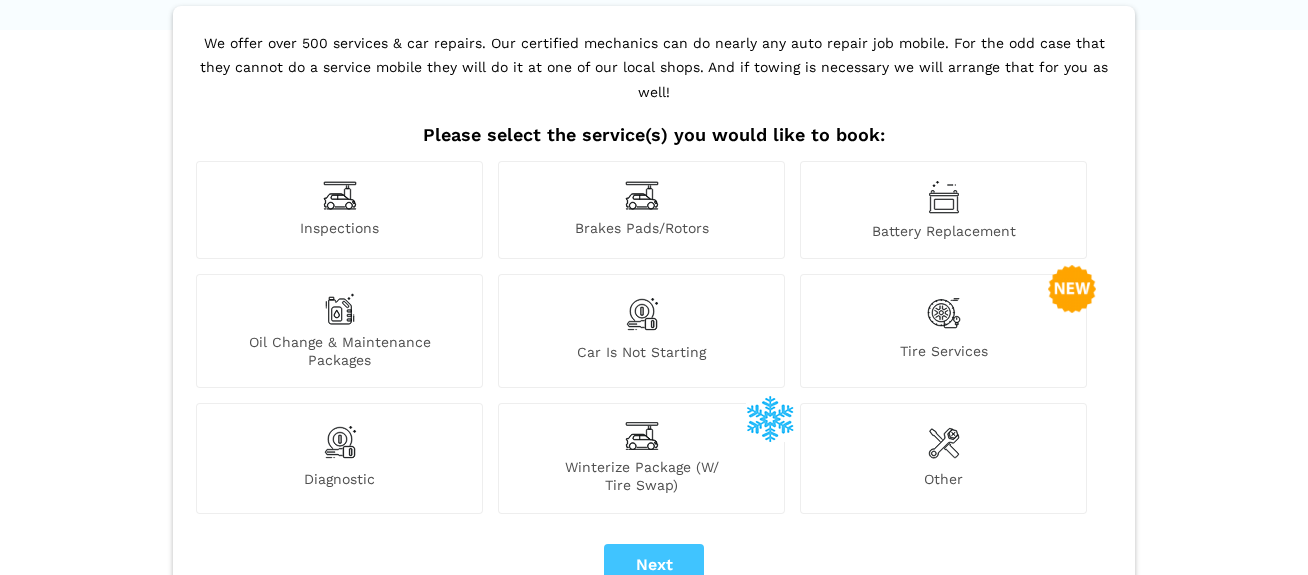 scroll, scrollTop: 137, scrollLeft: 0, axis: vertical 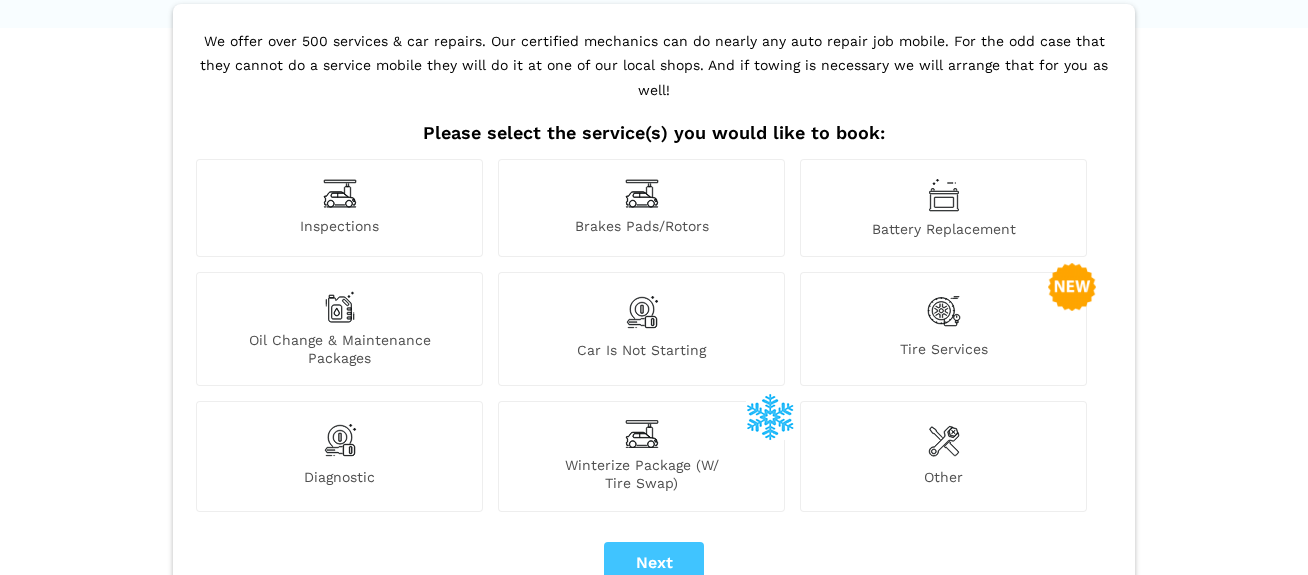 click on "Oil Change & Maintenance  Packages" at bounding box center [339, 349] 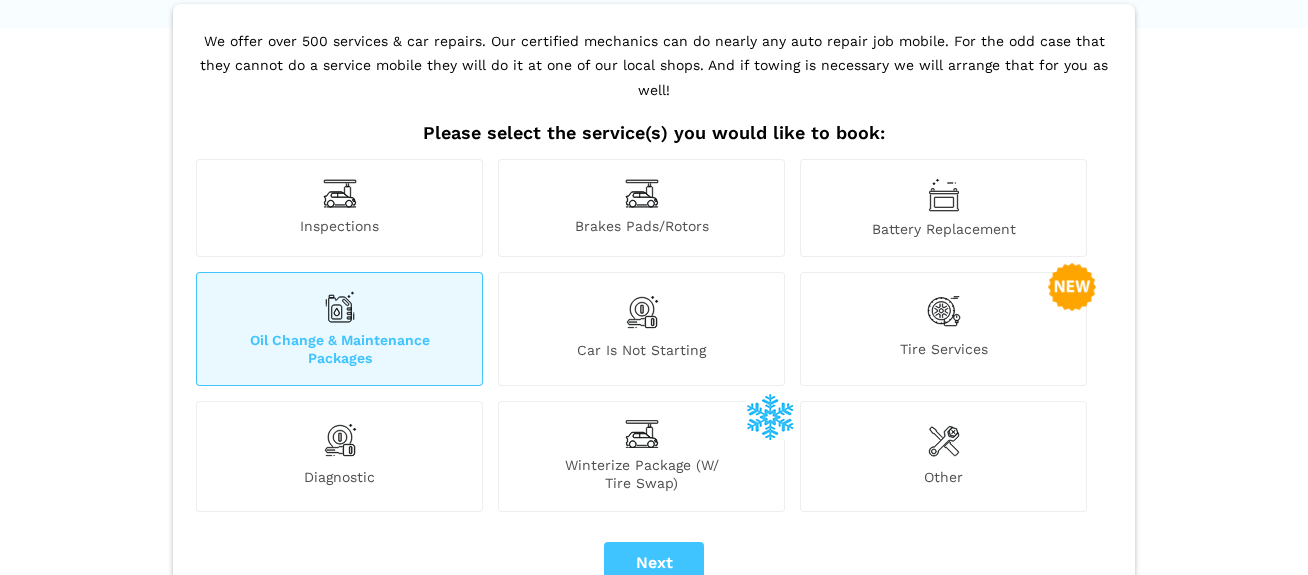 click on "Brakes Pads/Rotors" at bounding box center [641, 227] 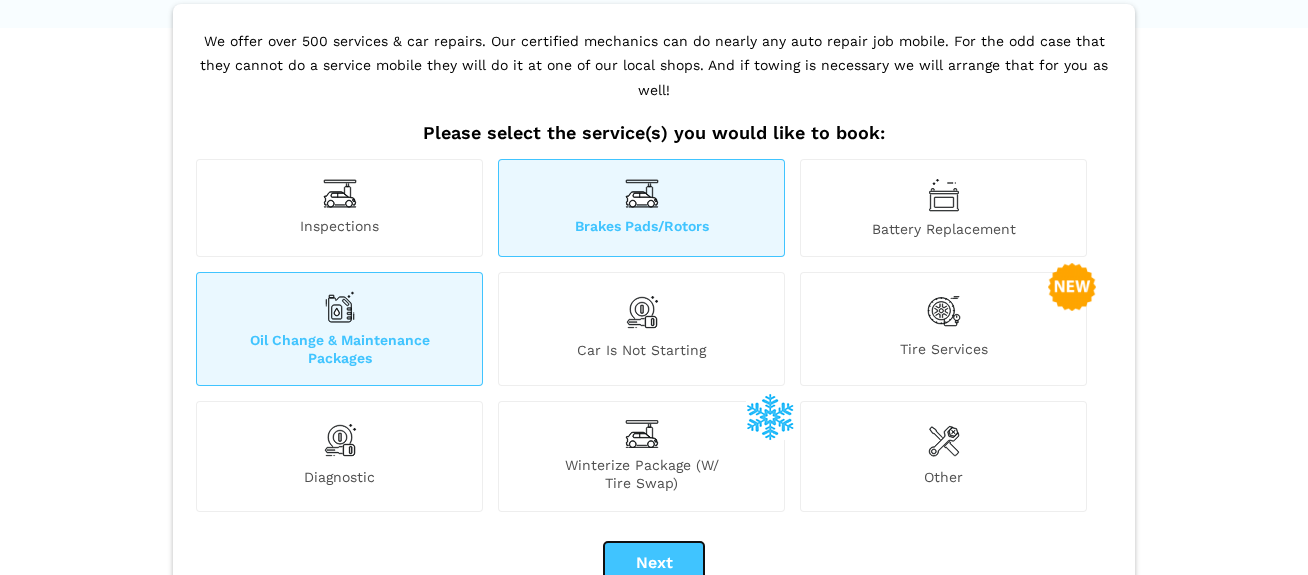 click on "Next" at bounding box center [654, 563] 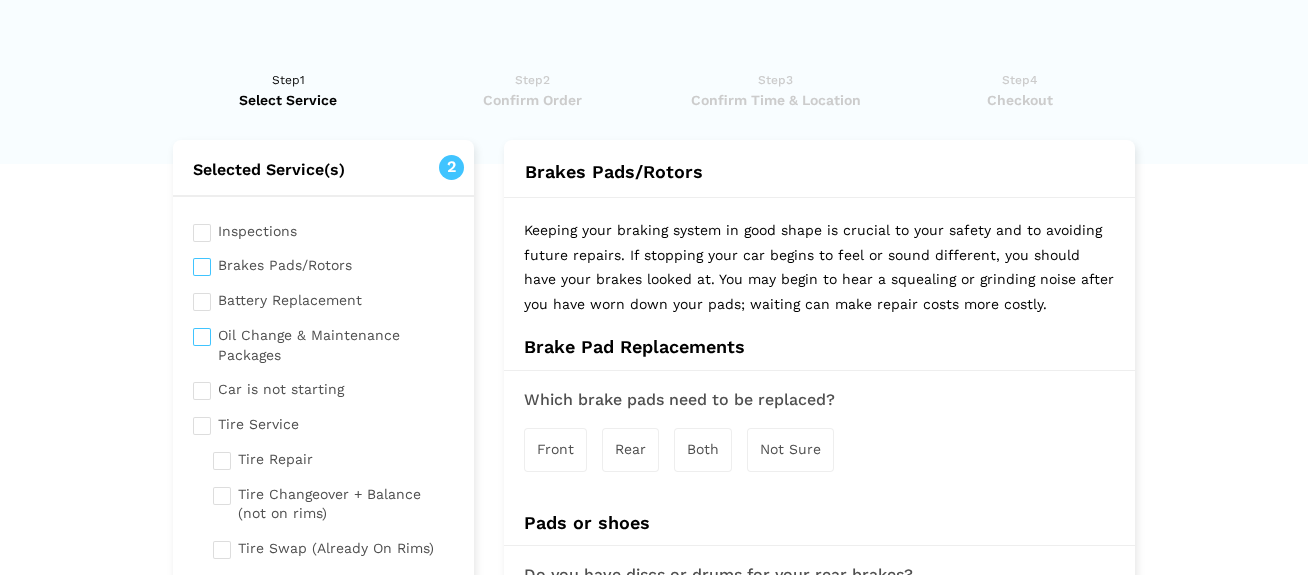 scroll, scrollTop: 0, scrollLeft: 0, axis: both 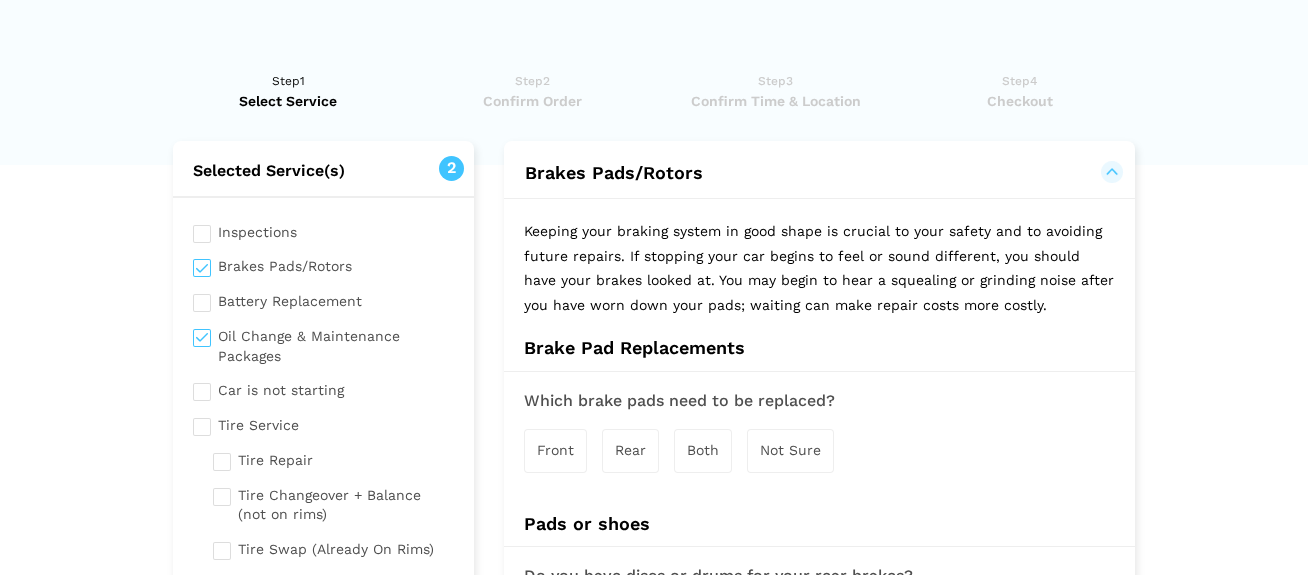 click on "Not Sure" at bounding box center [790, 450] 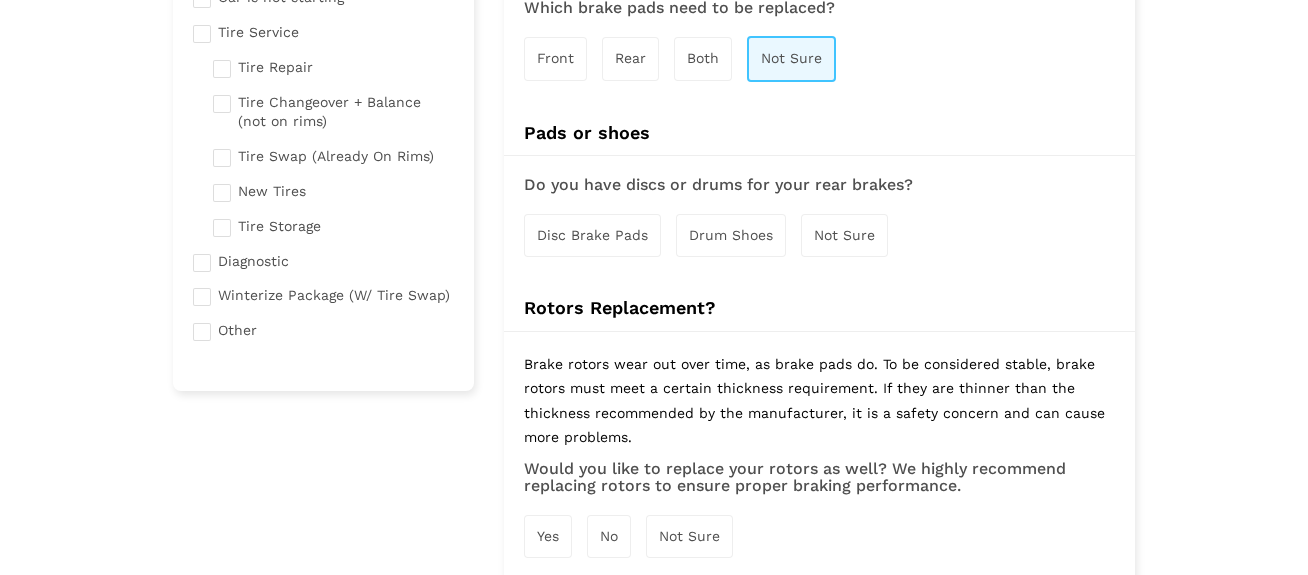scroll, scrollTop: 397, scrollLeft: 0, axis: vertical 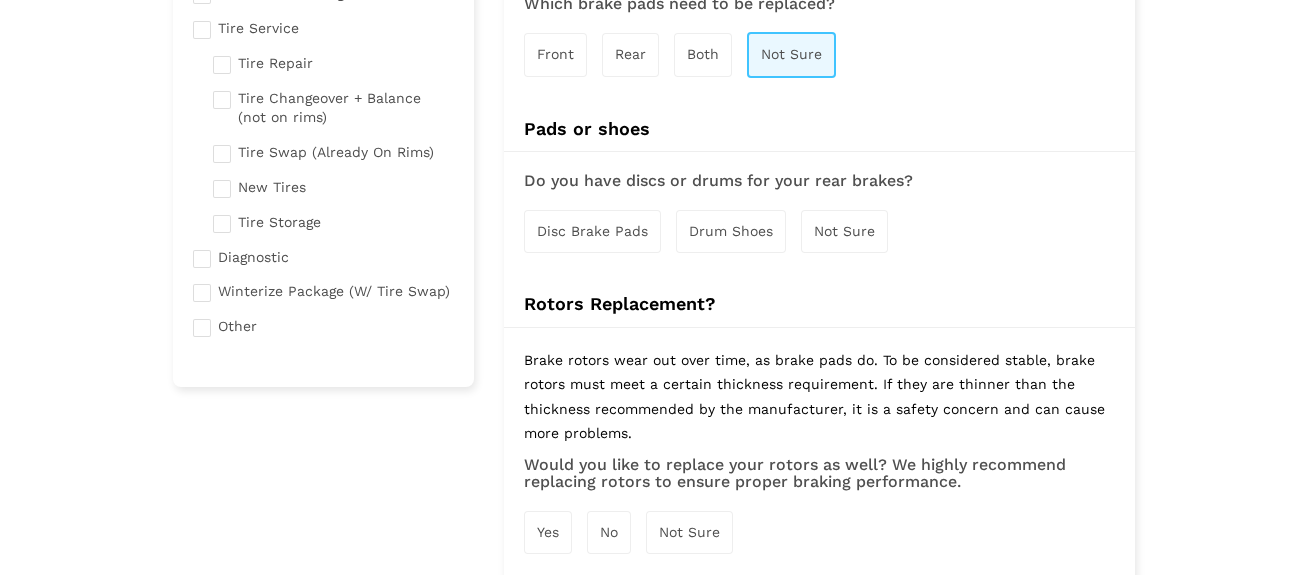 click on "Not Sure" at bounding box center (844, 231) 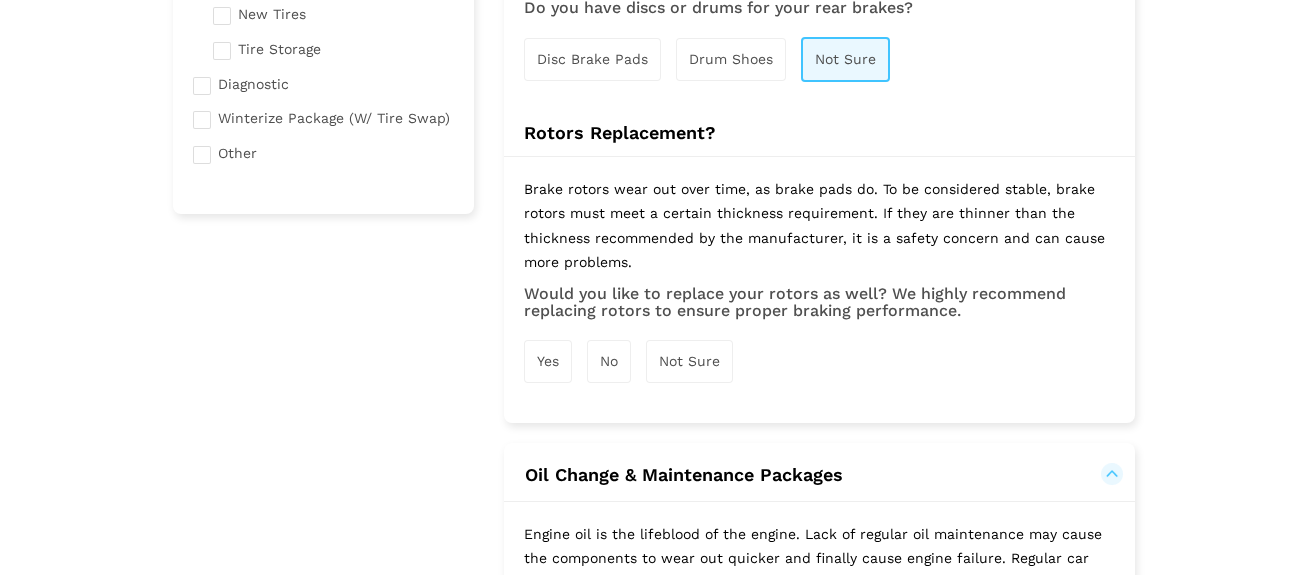 scroll, scrollTop: 583, scrollLeft: 0, axis: vertical 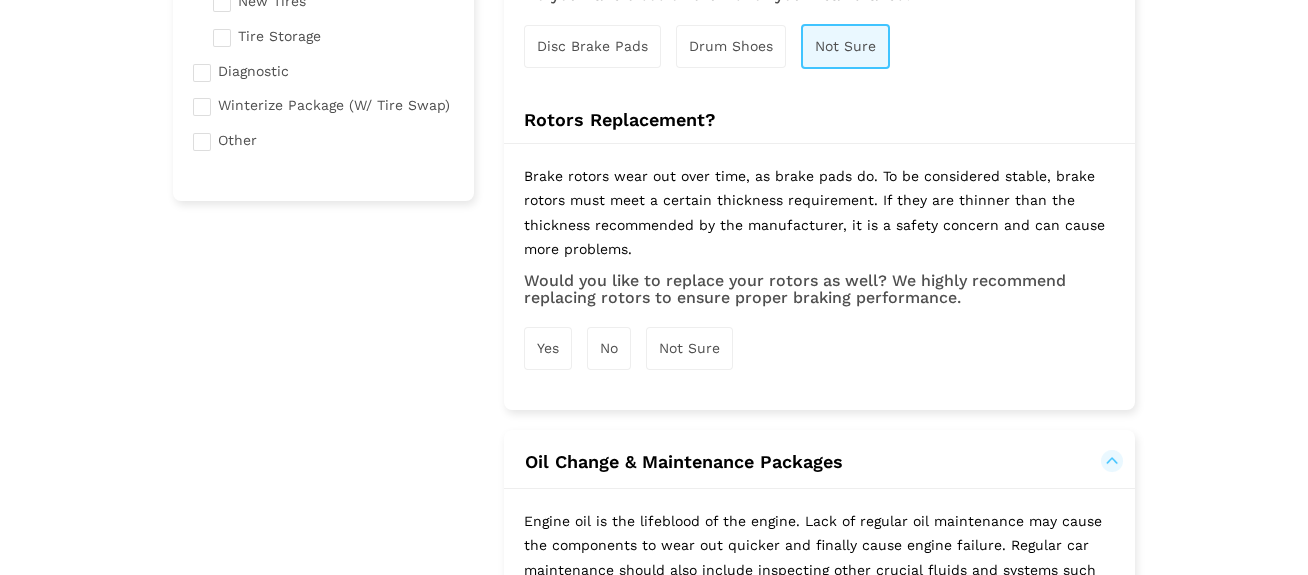 click on "Yes" at bounding box center (548, 348) 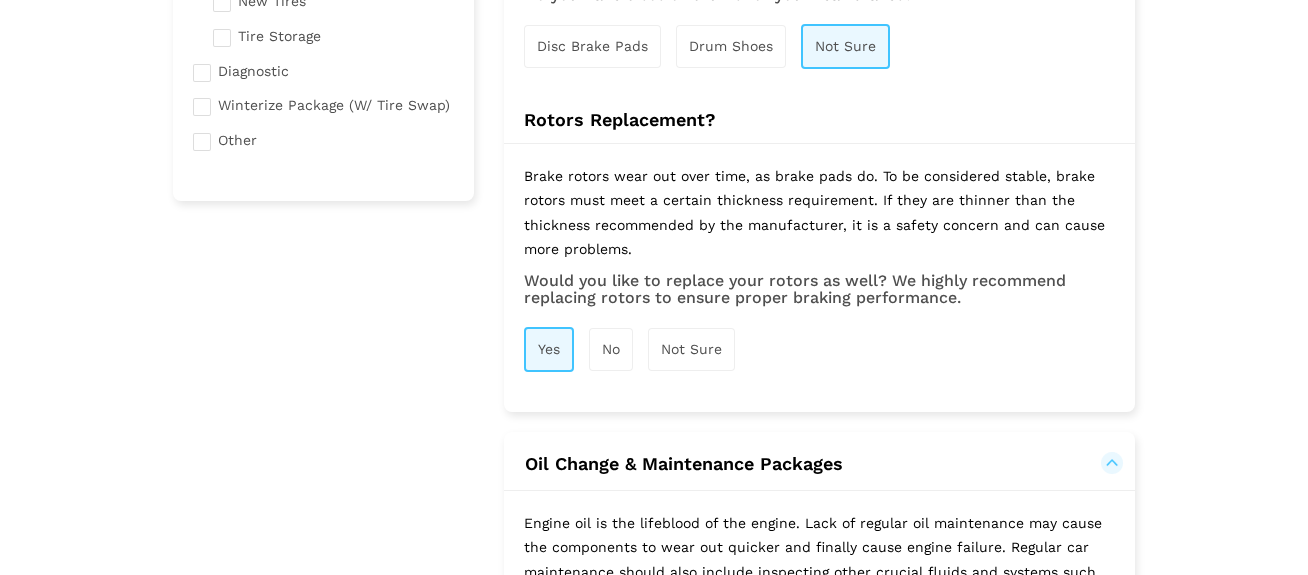 scroll, scrollTop: 846, scrollLeft: 0, axis: vertical 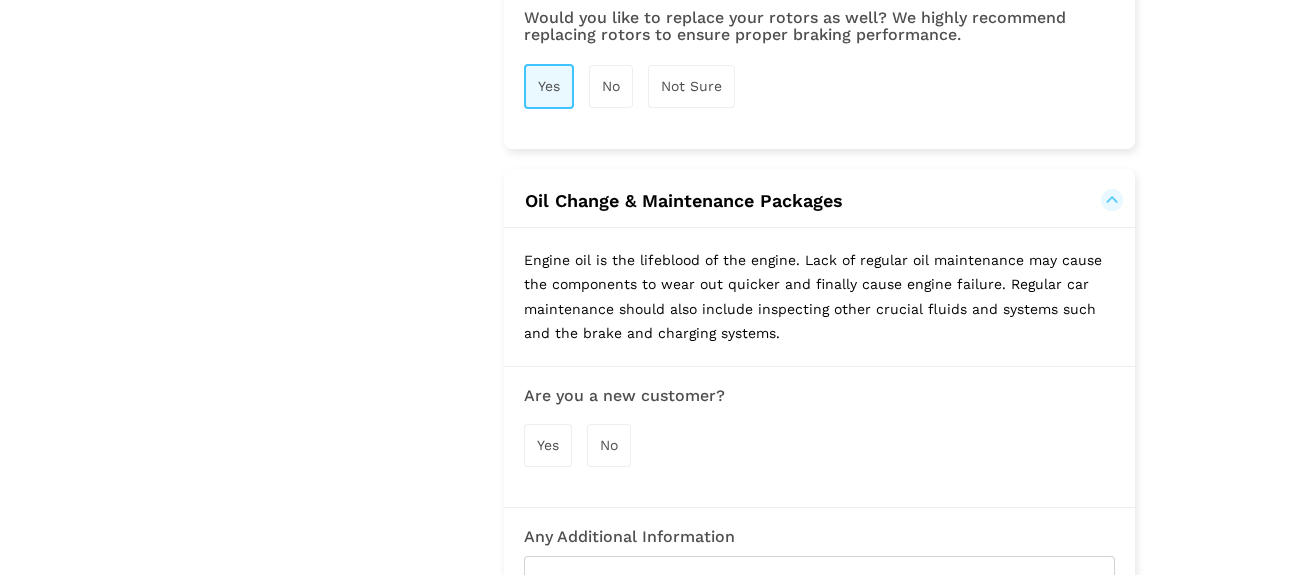 click on "Yes" at bounding box center [548, 445] 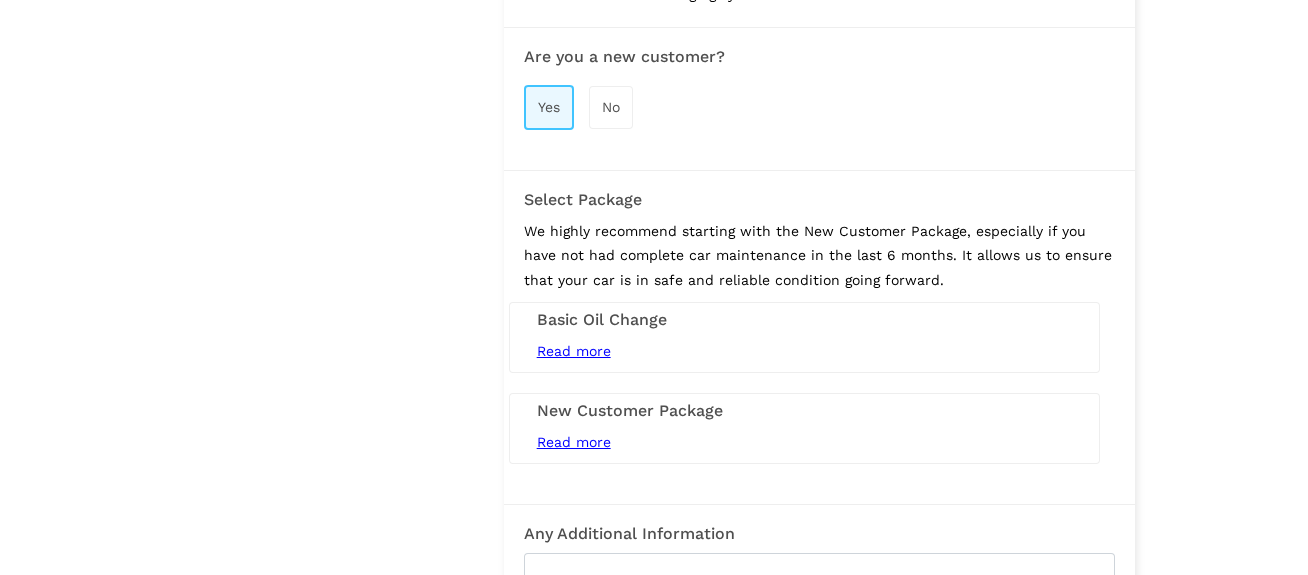 scroll, scrollTop: 1194, scrollLeft: 0, axis: vertical 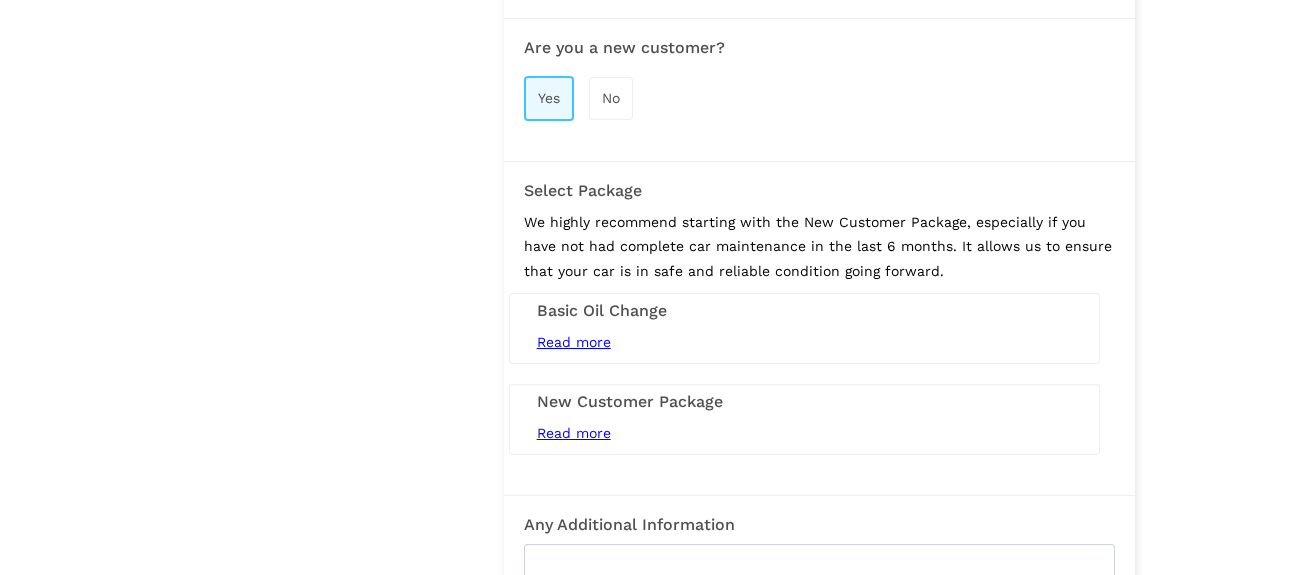 click on "New Customer Package" at bounding box center (804, 402) 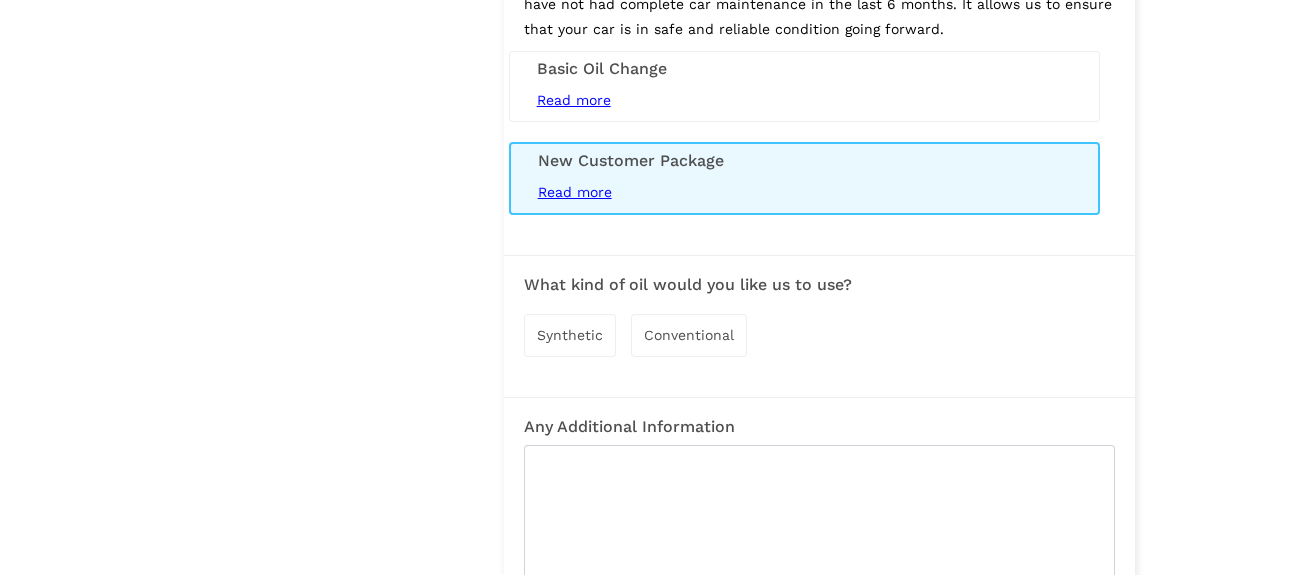 scroll, scrollTop: 1436, scrollLeft: 0, axis: vertical 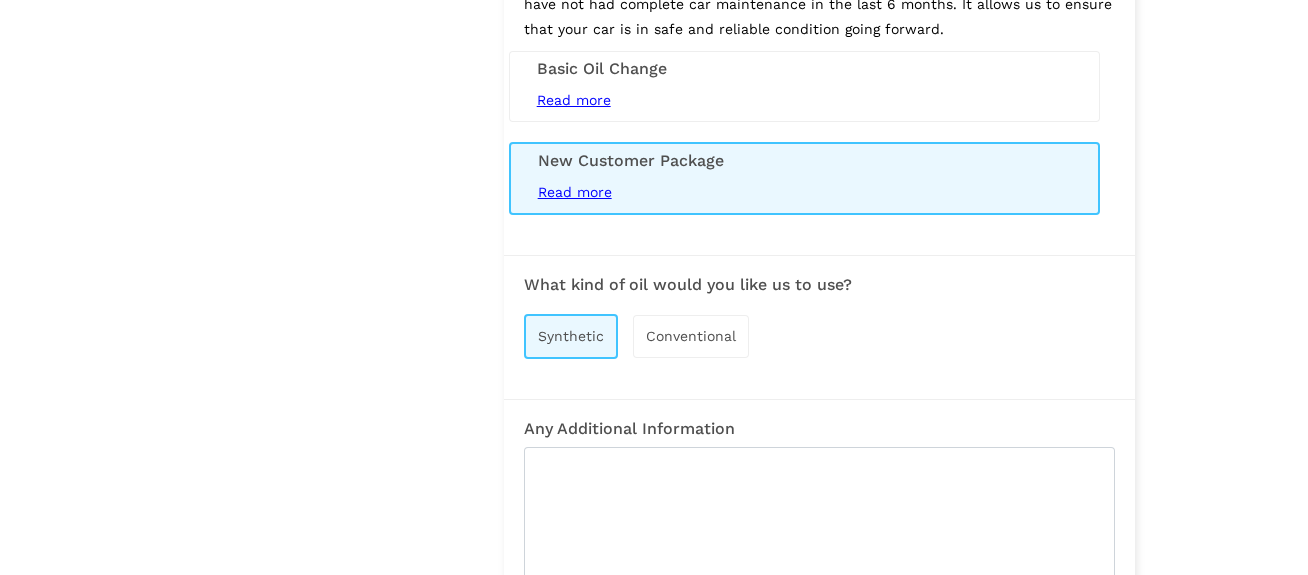 click on "Read more" at bounding box center (575, 192) 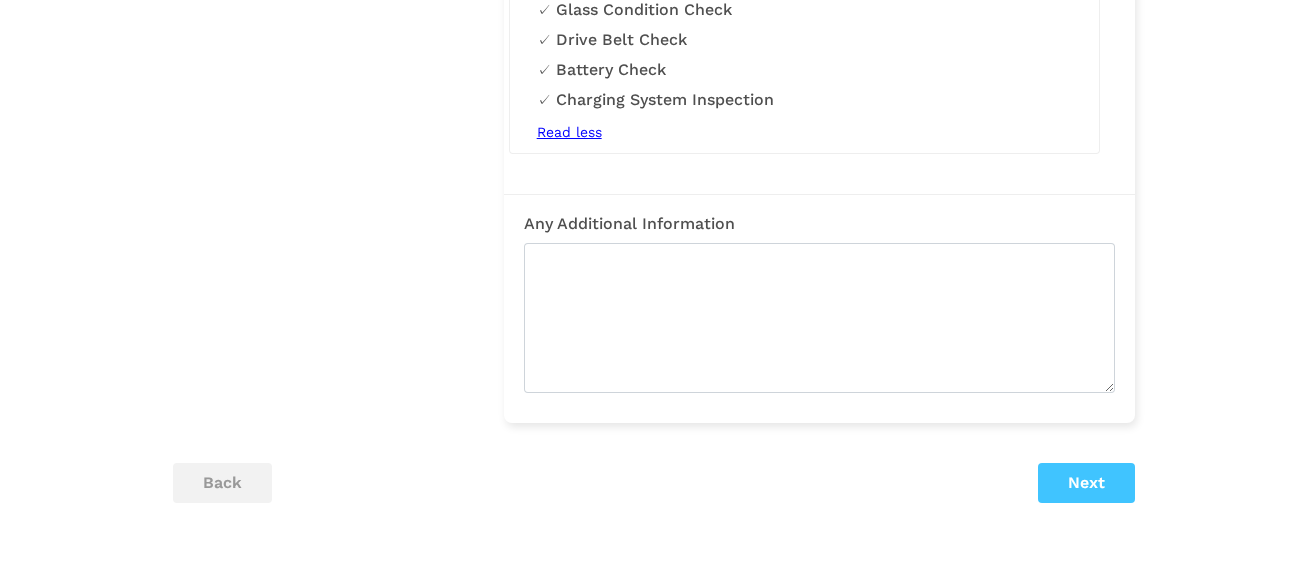 scroll, scrollTop: 1946, scrollLeft: 0, axis: vertical 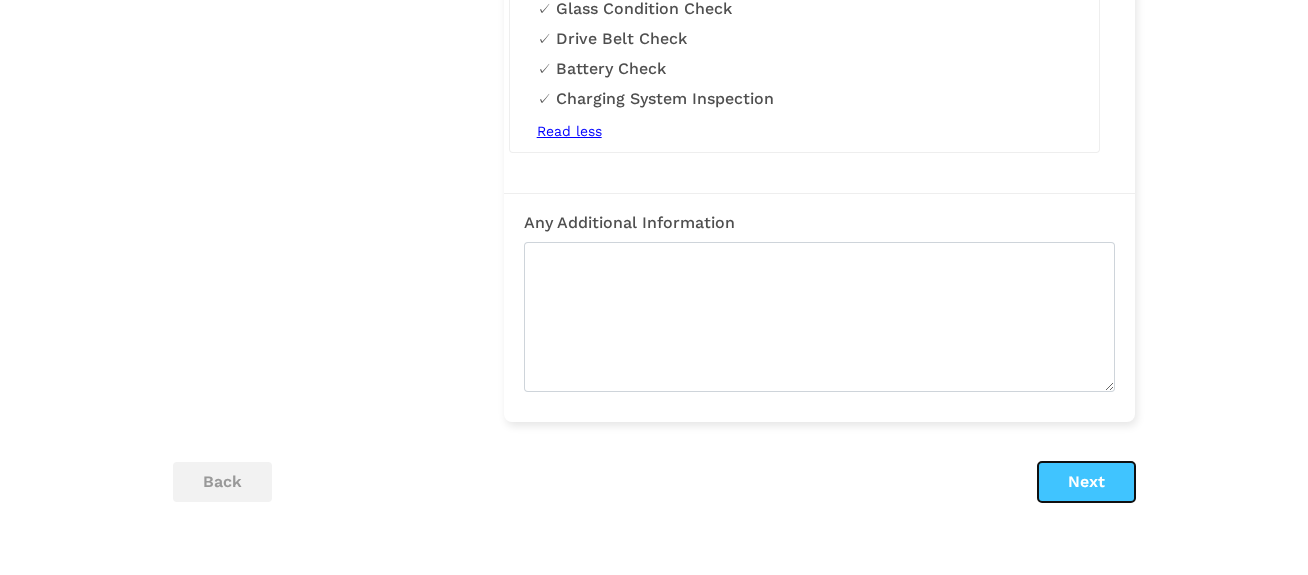 click on "Next" at bounding box center (1086, 482) 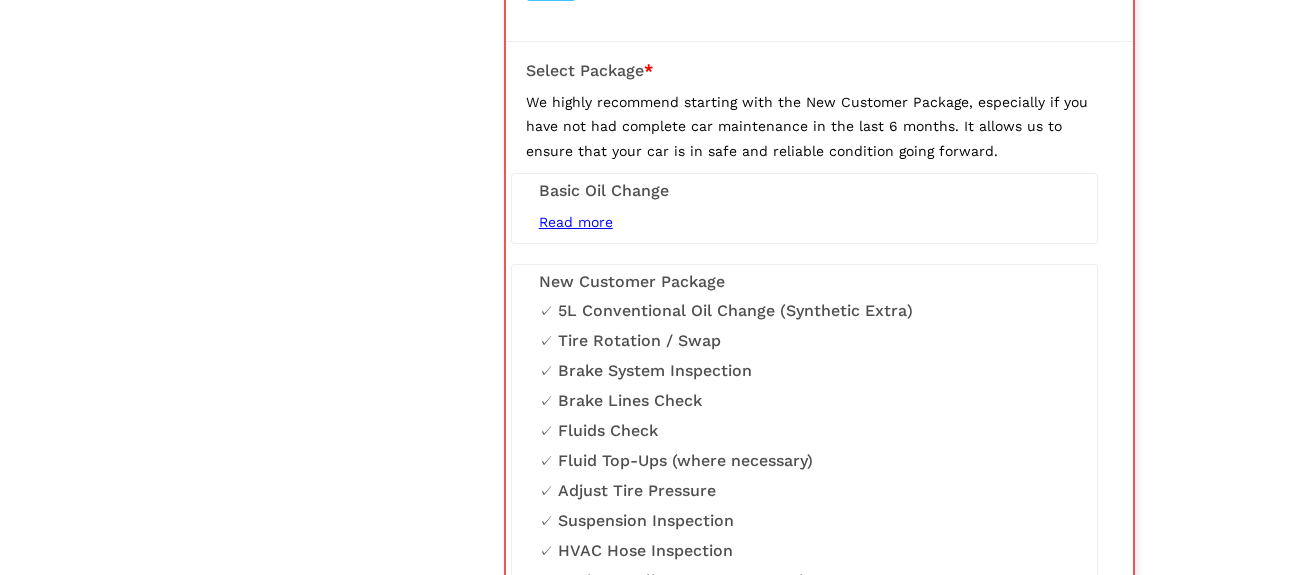 scroll, scrollTop: 1318, scrollLeft: 0, axis: vertical 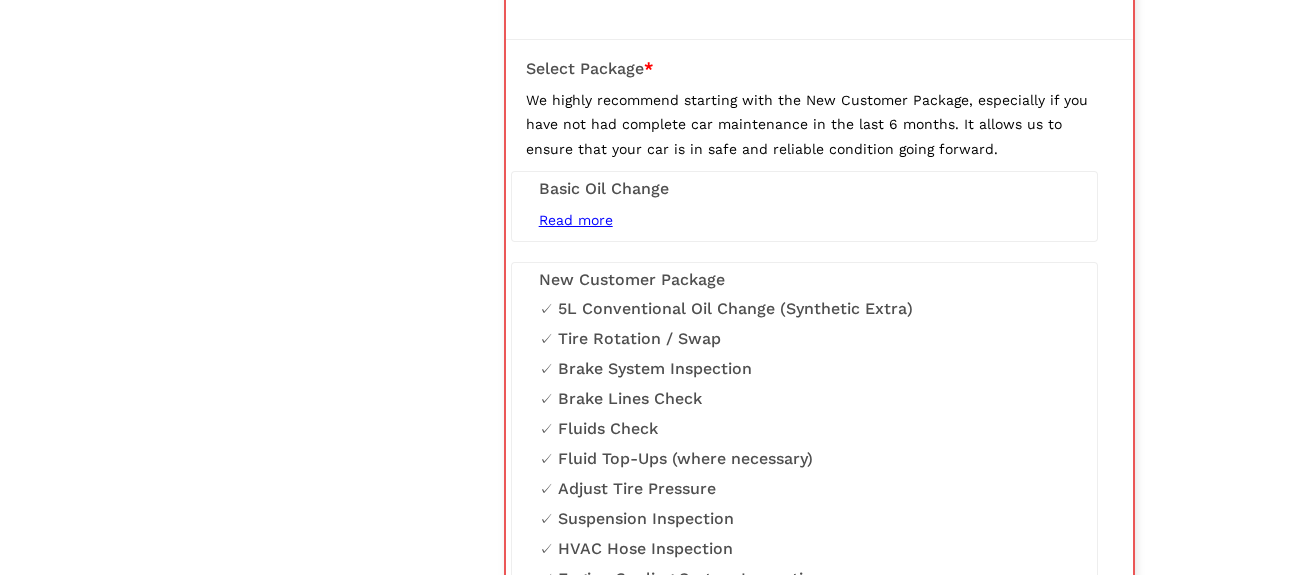 click on "Tire Rotation / Swap" at bounding box center [804, 339] 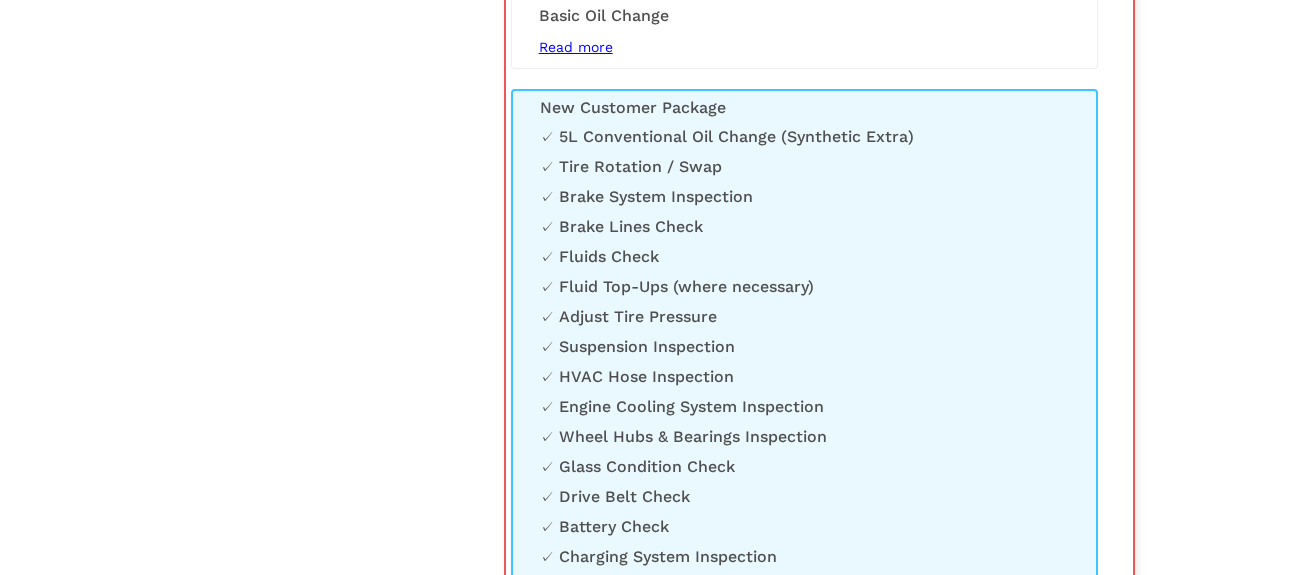 scroll, scrollTop: 1476, scrollLeft: 0, axis: vertical 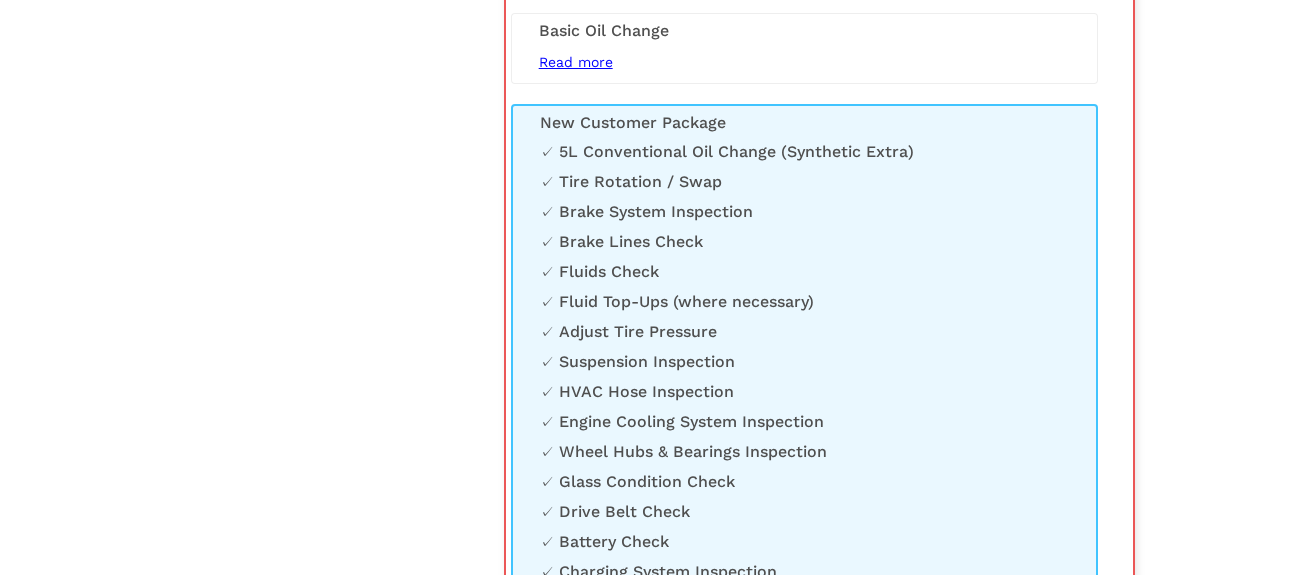 click on "Read more" at bounding box center (576, 62) 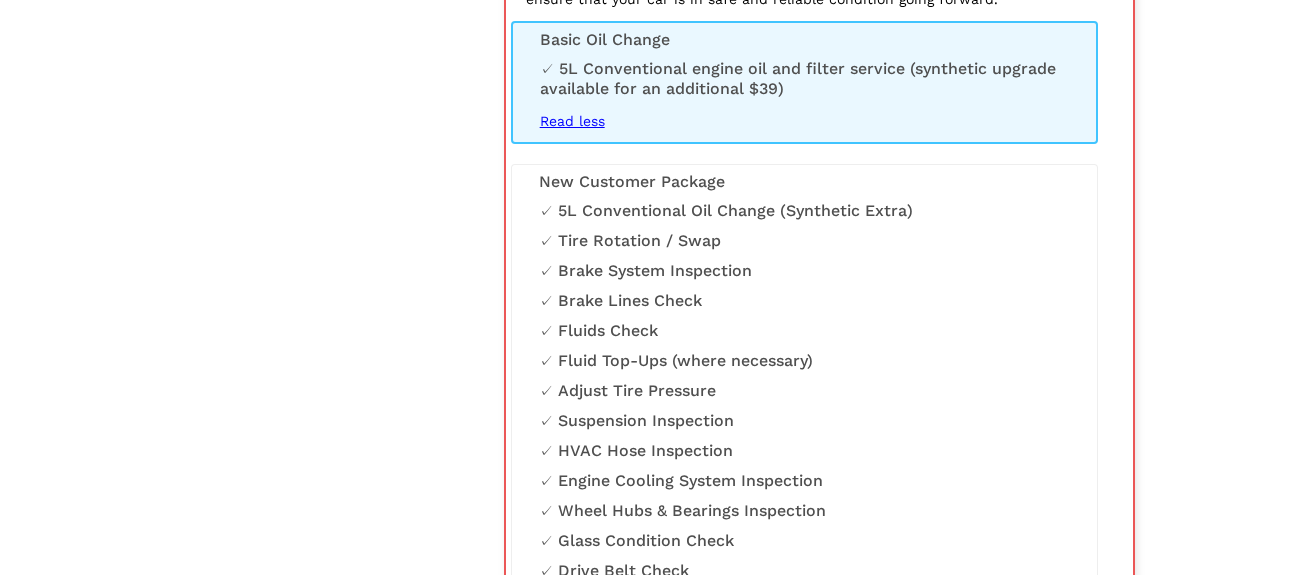 scroll, scrollTop: 1466, scrollLeft: 0, axis: vertical 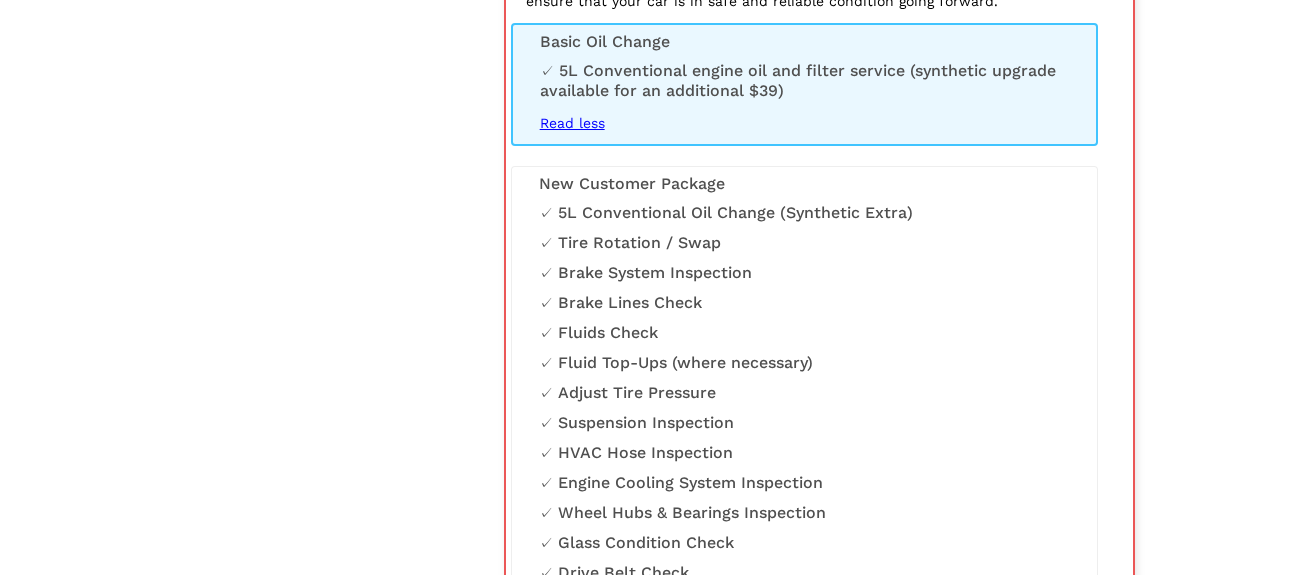 click on "Brake Lines Check" at bounding box center [804, 303] 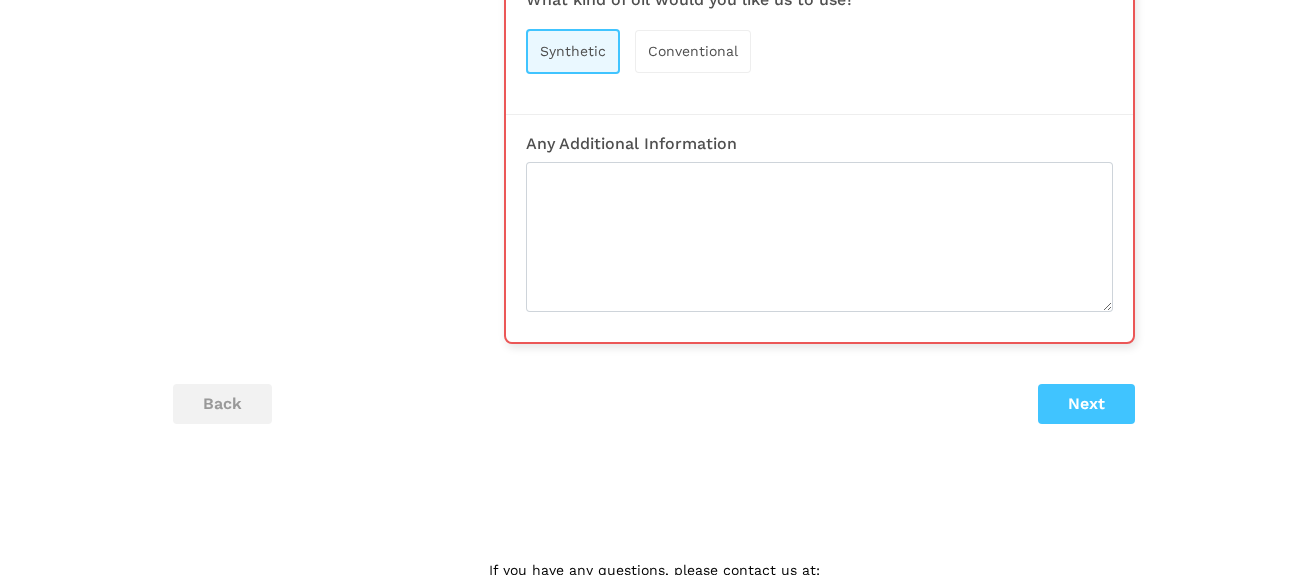 scroll, scrollTop: 2238, scrollLeft: 0, axis: vertical 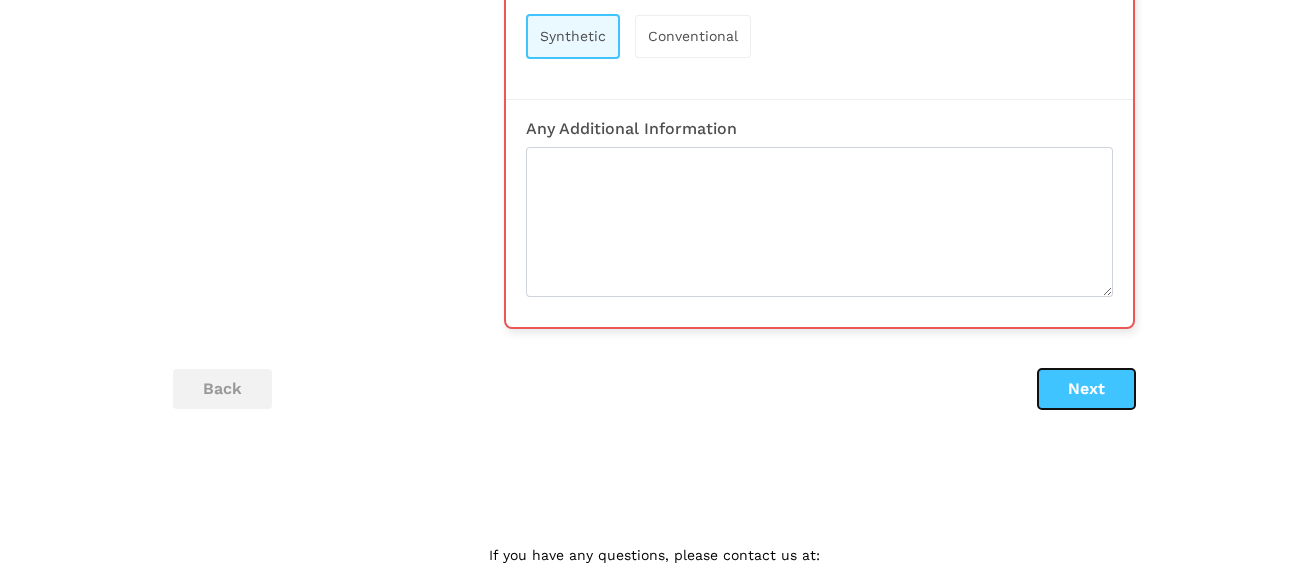 click on "Next" at bounding box center [1086, 389] 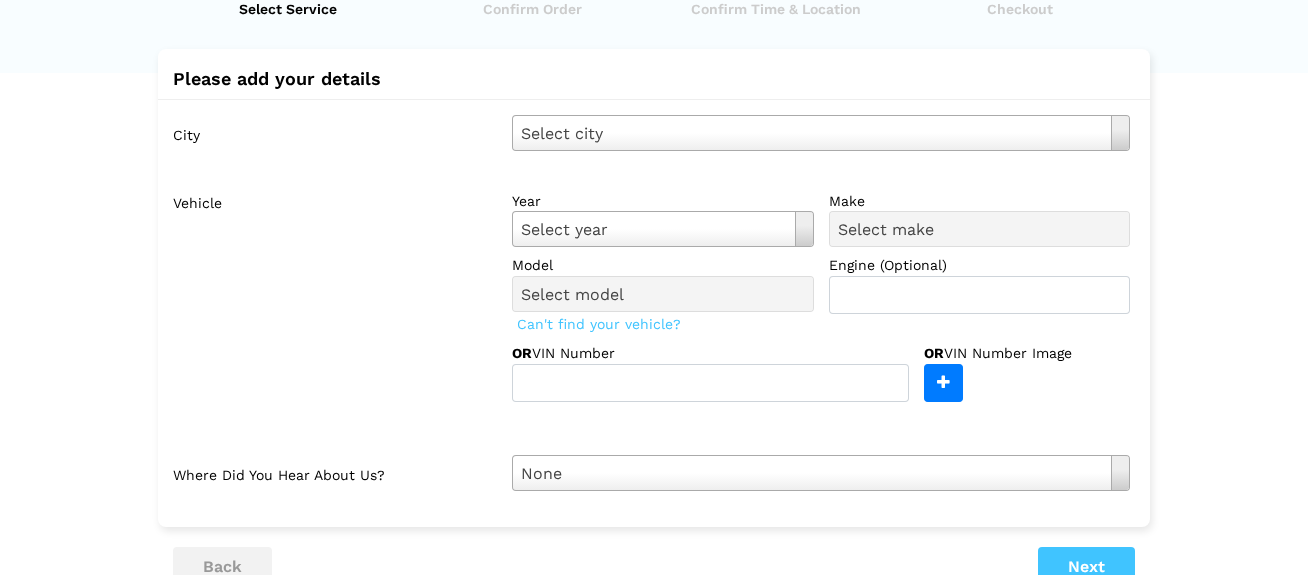 scroll, scrollTop: 0, scrollLeft: 0, axis: both 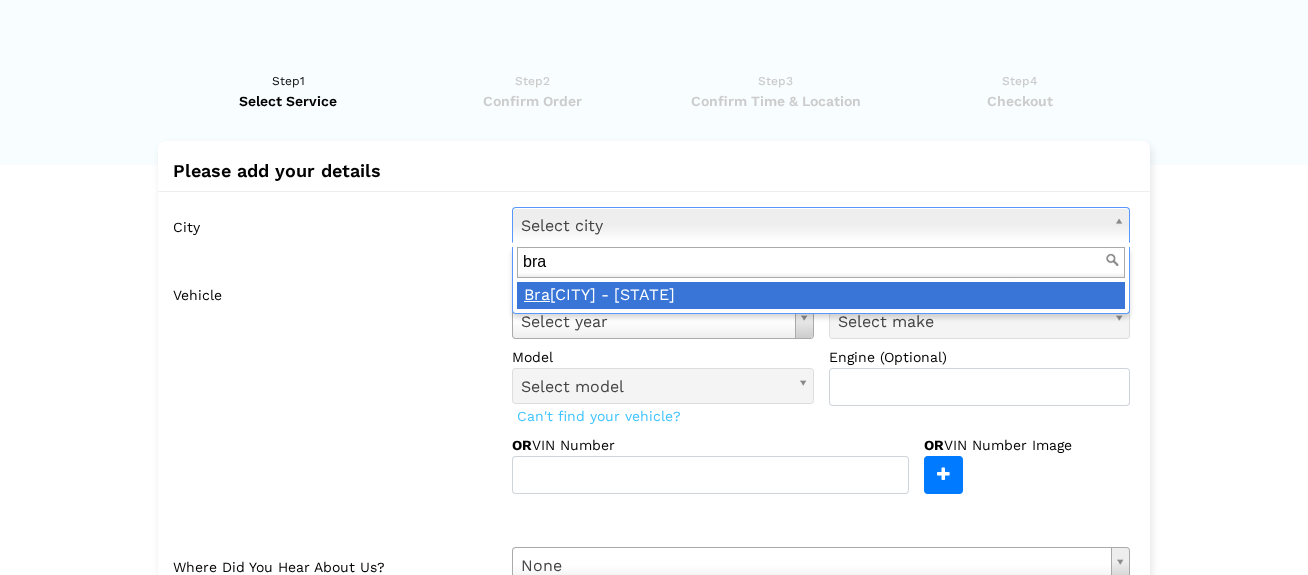 type on "bram" 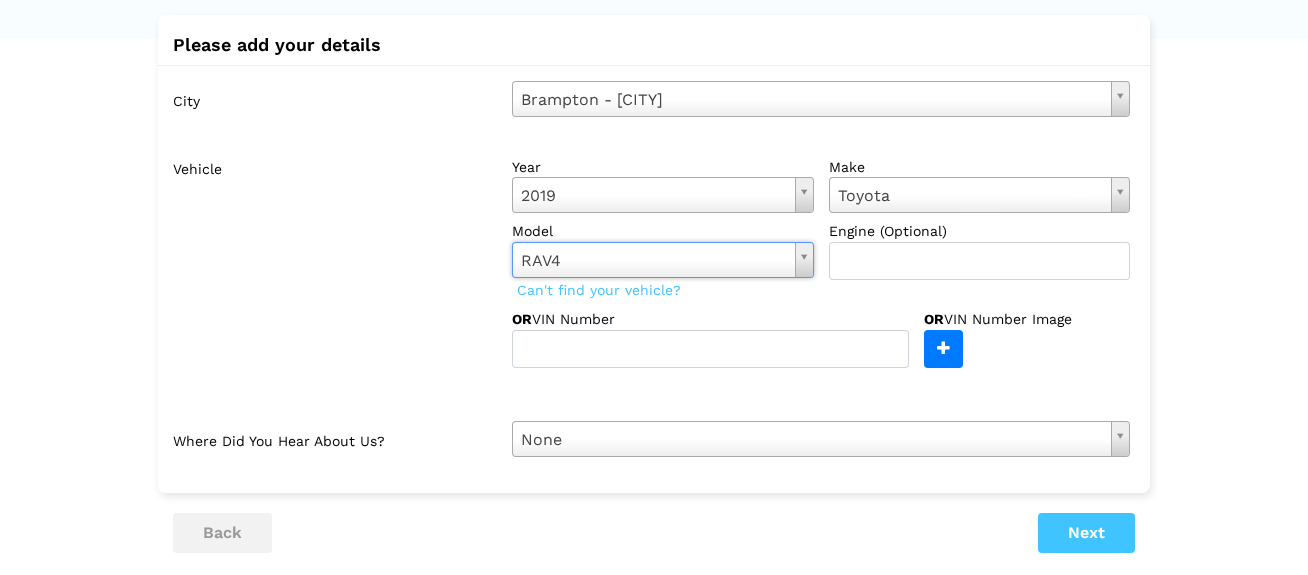 scroll, scrollTop: 364, scrollLeft: 0, axis: vertical 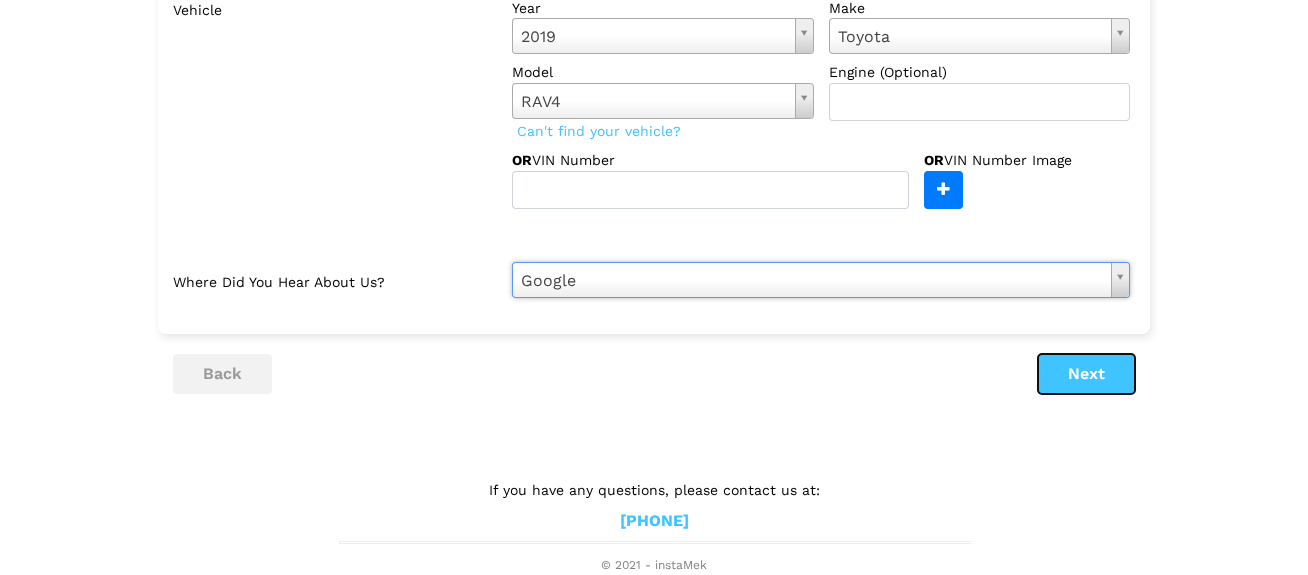 click on "Next" at bounding box center [1086, 374] 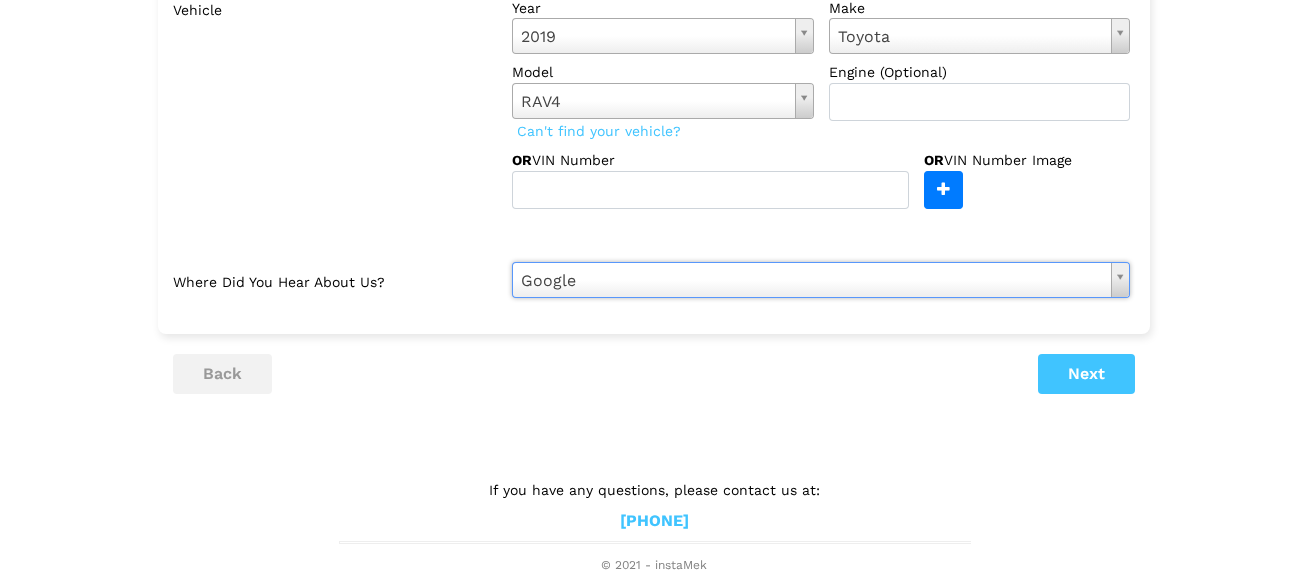scroll, scrollTop: 334, scrollLeft: 0, axis: vertical 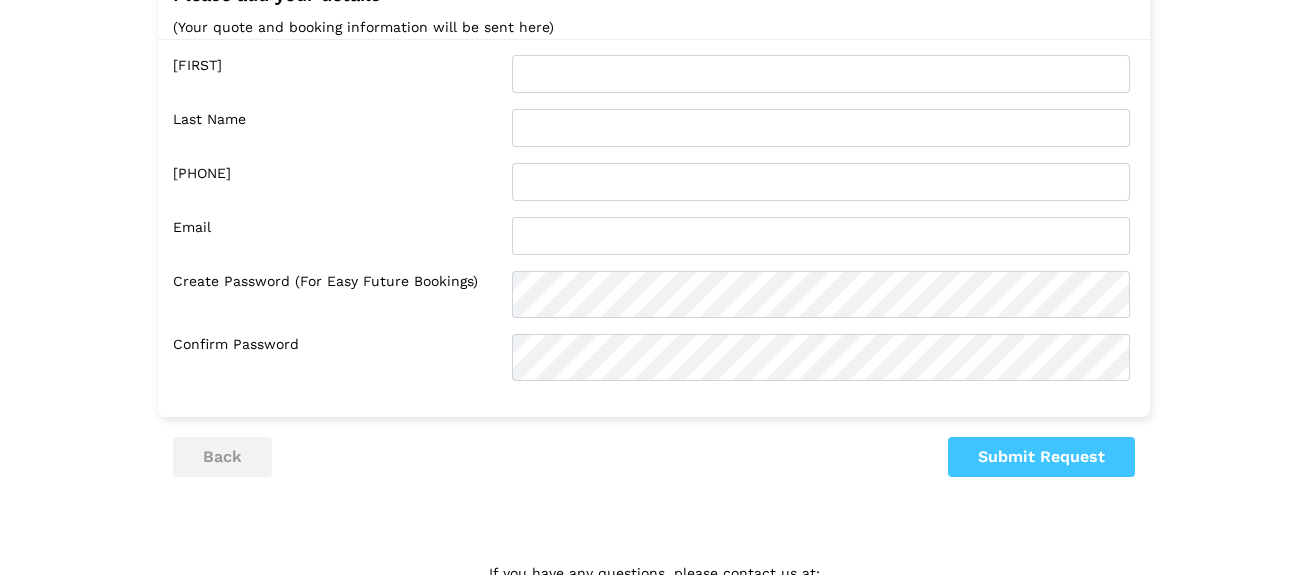 click on "Please add your details
(Your quote and booking information will be sent here)
First Name
Last Name
Phone
Email" at bounding box center [654, 191] 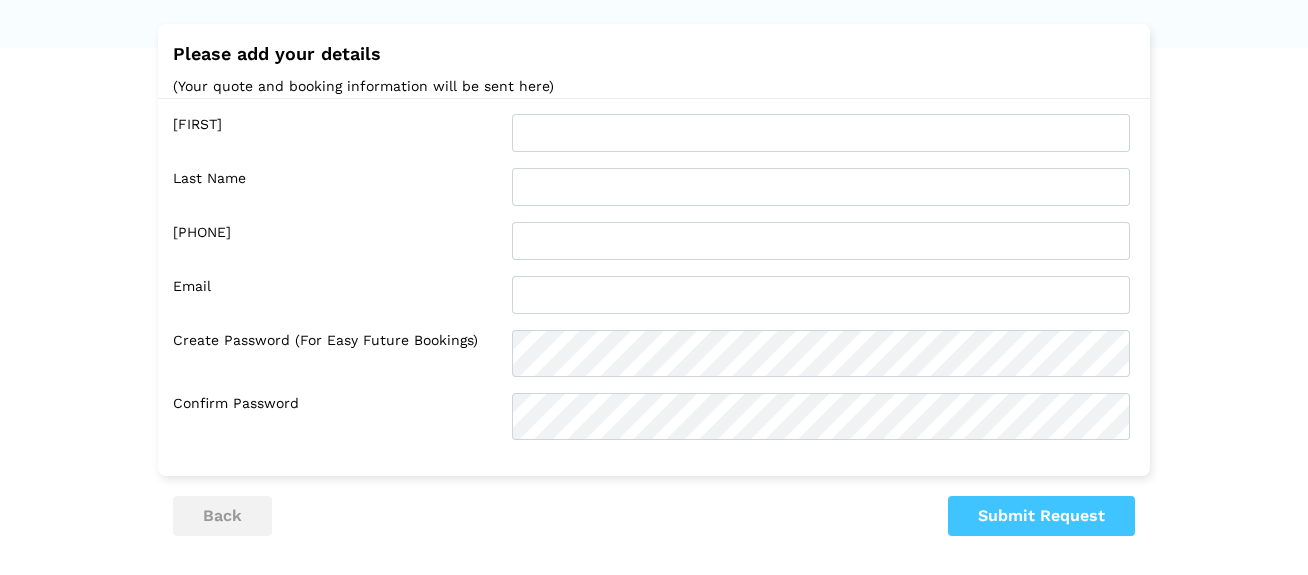 scroll, scrollTop: 0, scrollLeft: 0, axis: both 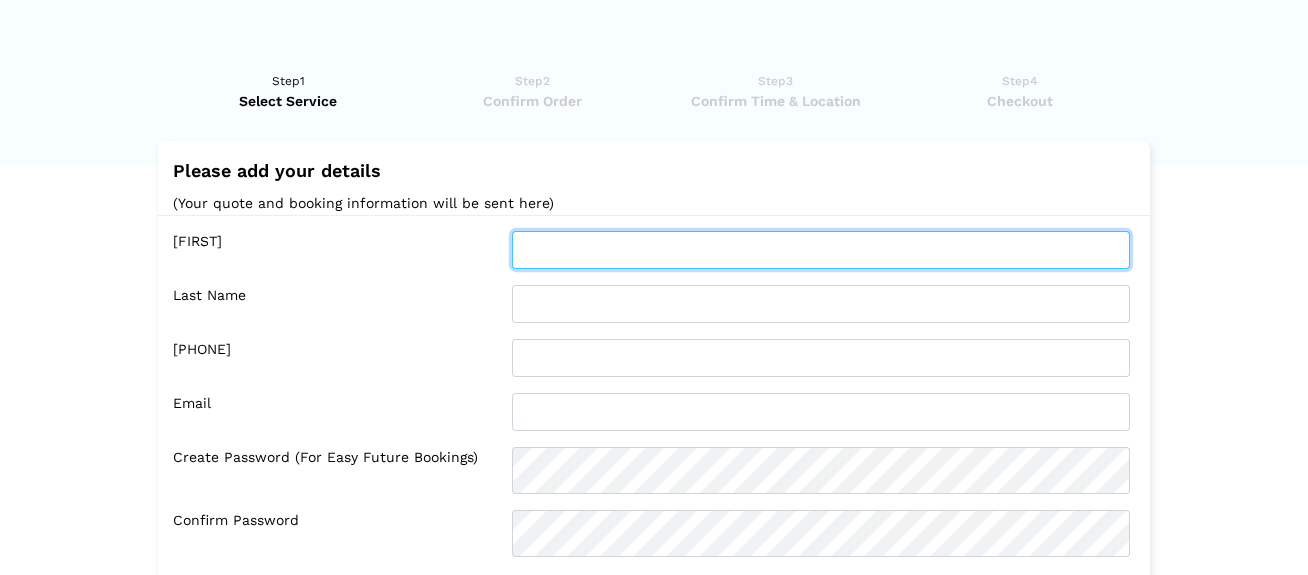 click at bounding box center (821, 250) 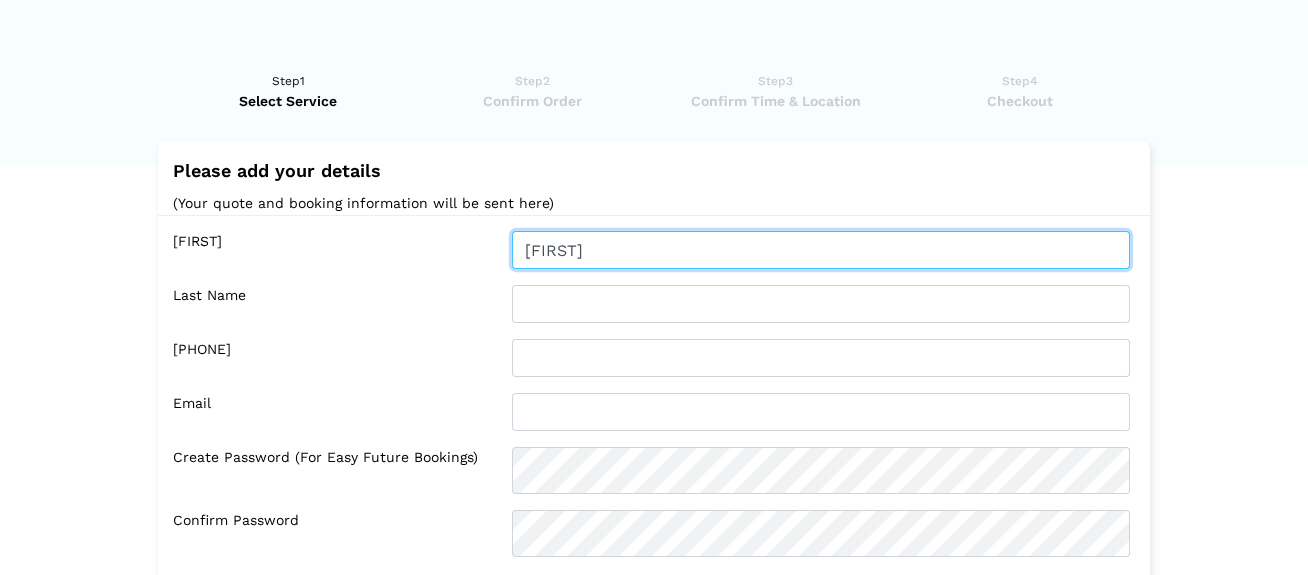 type on "Prashant" 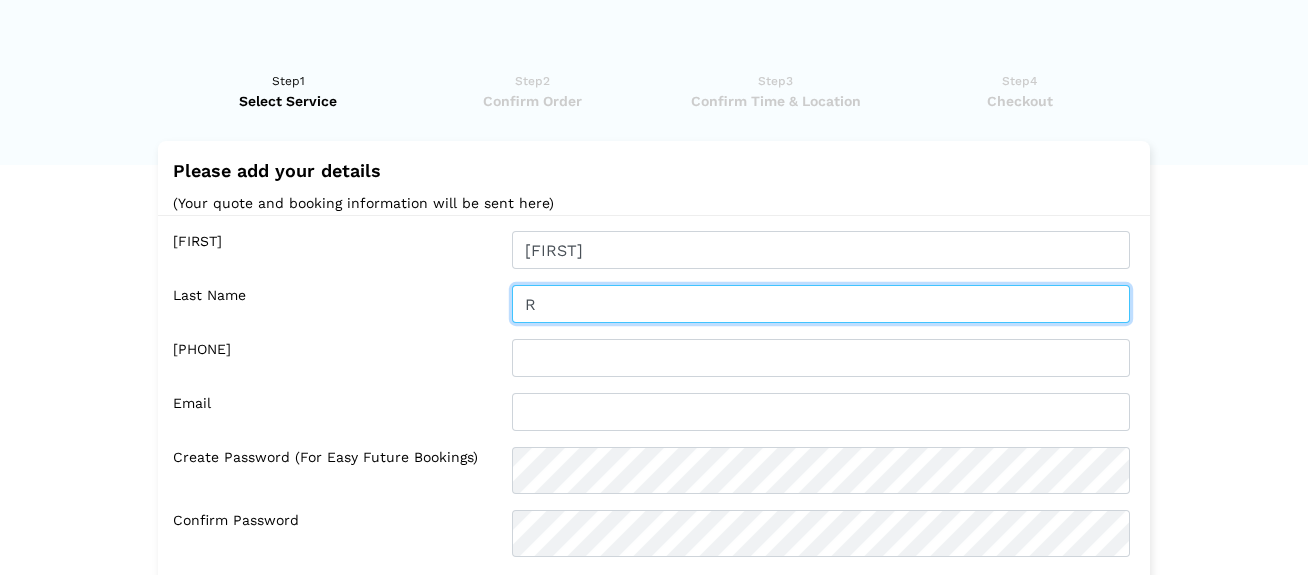 type on "R" 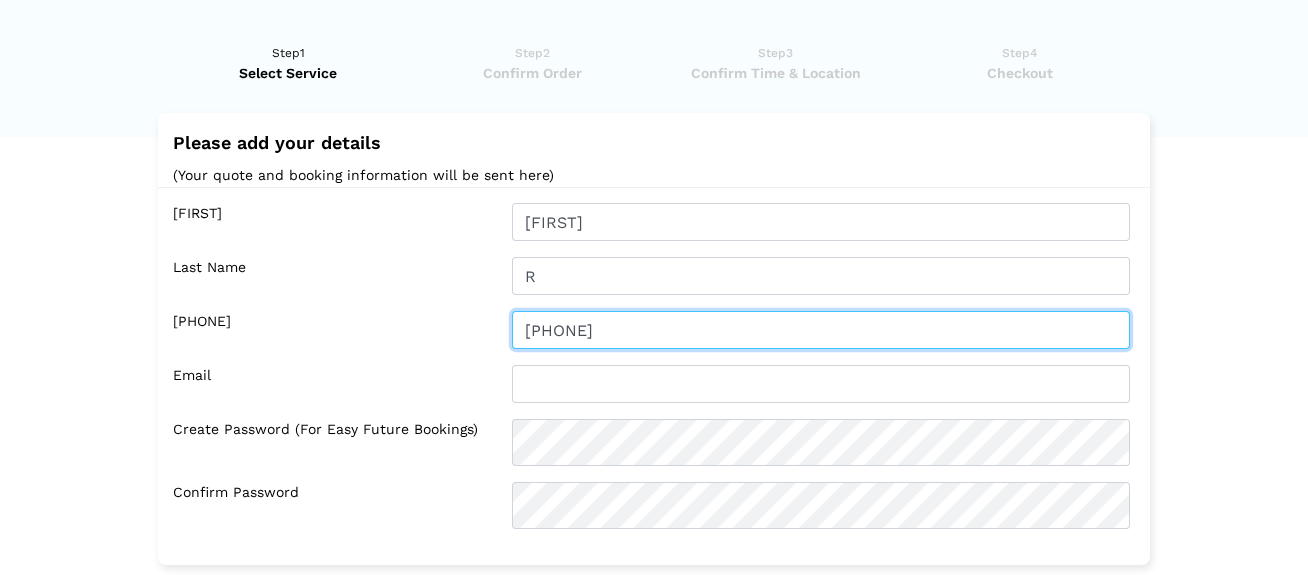 scroll, scrollTop: 29, scrollLeft: 0, axis: vertical 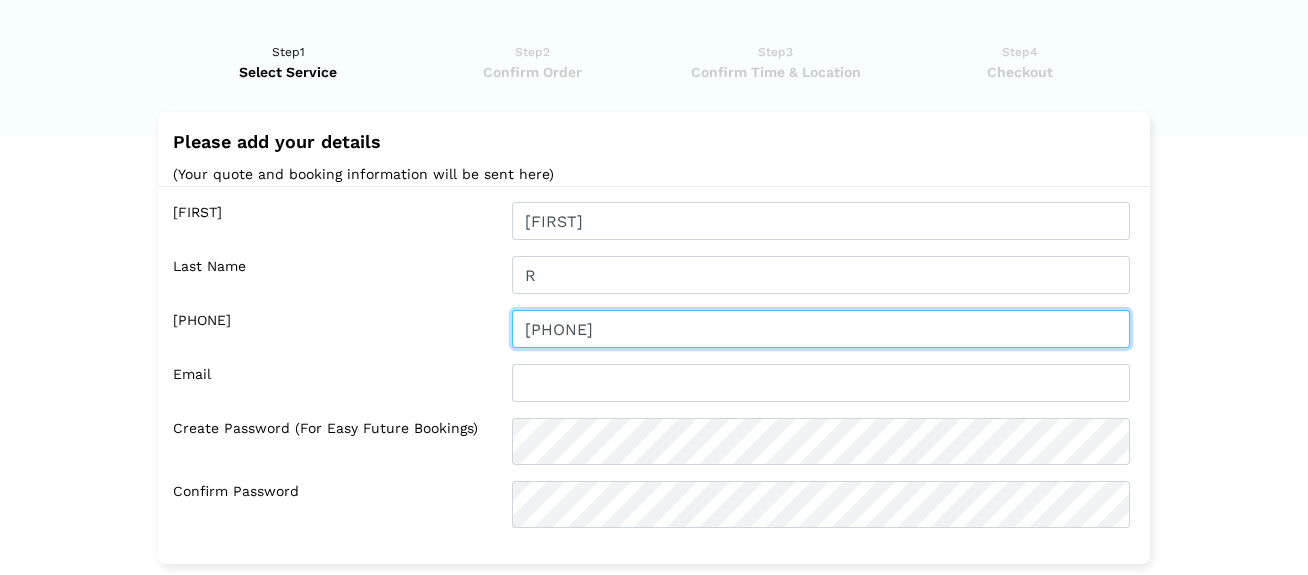 type on "6479044643" 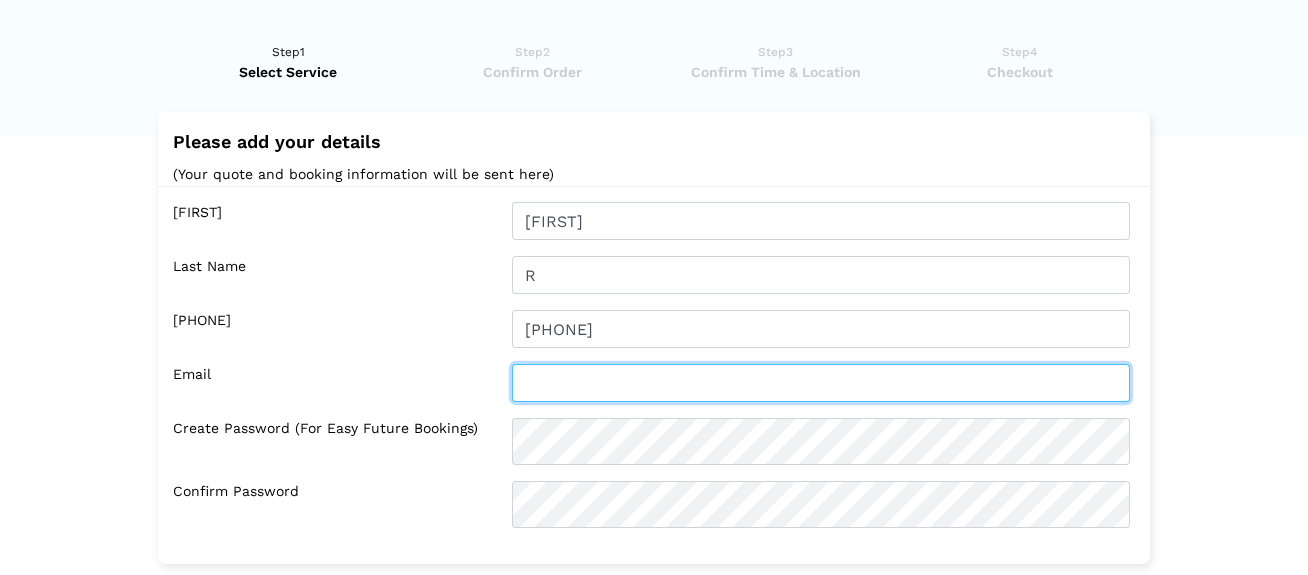 click at bounding box center [821, 383] 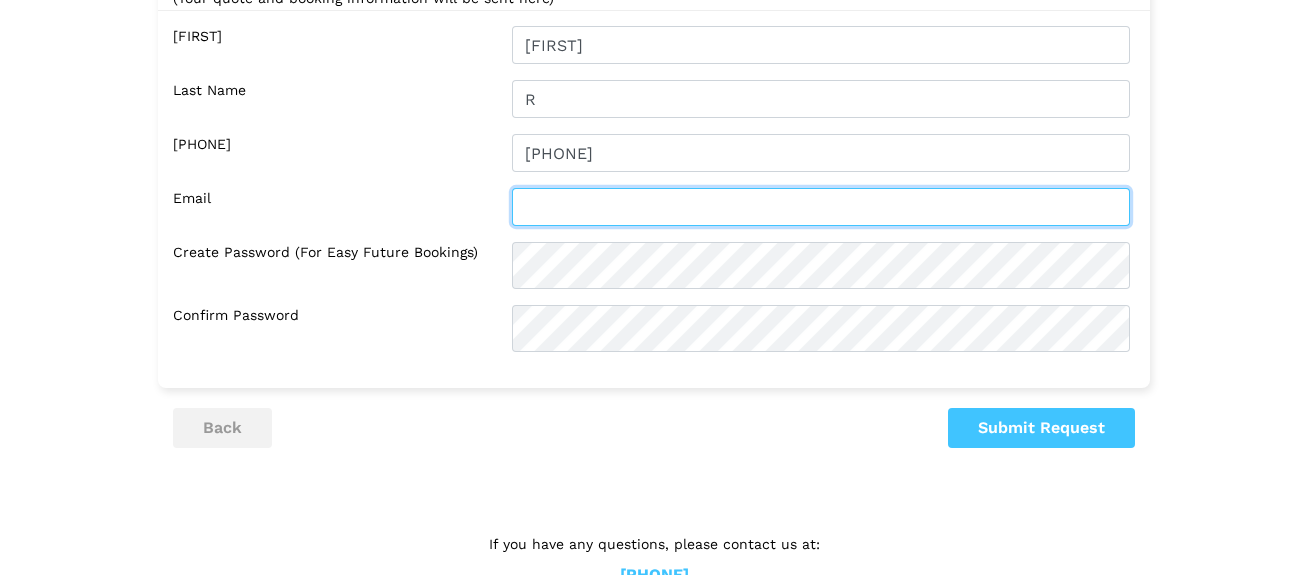 scroll, scrollTop: 213, scrollLeft: 0, axis: vertical 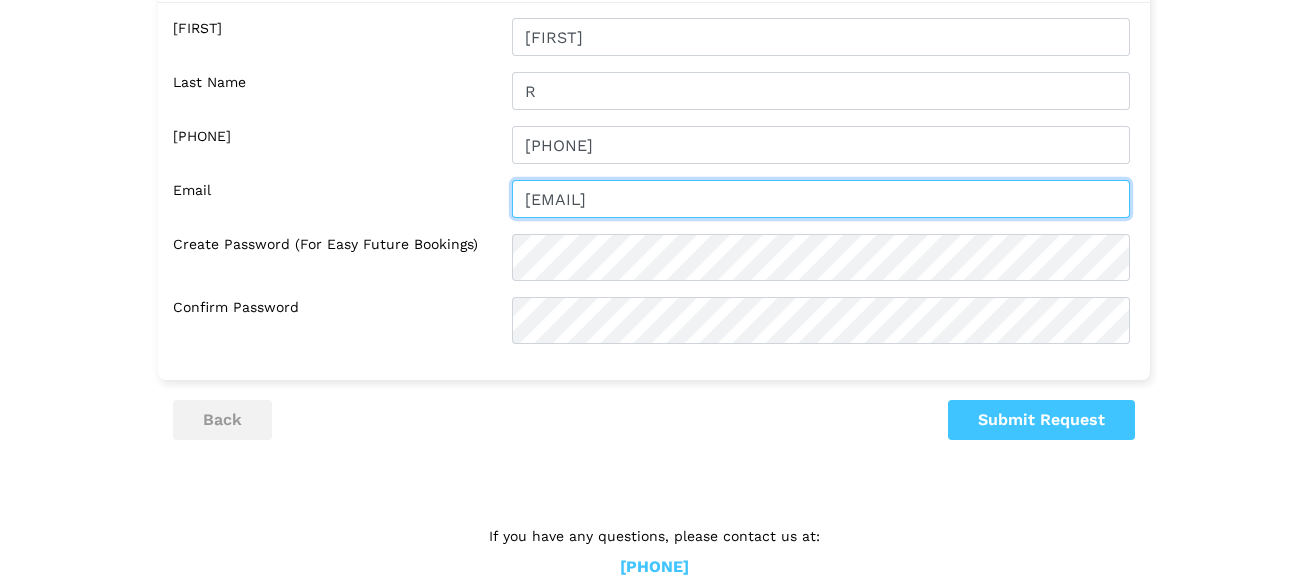 type on "renuprashant84@gmail.com" 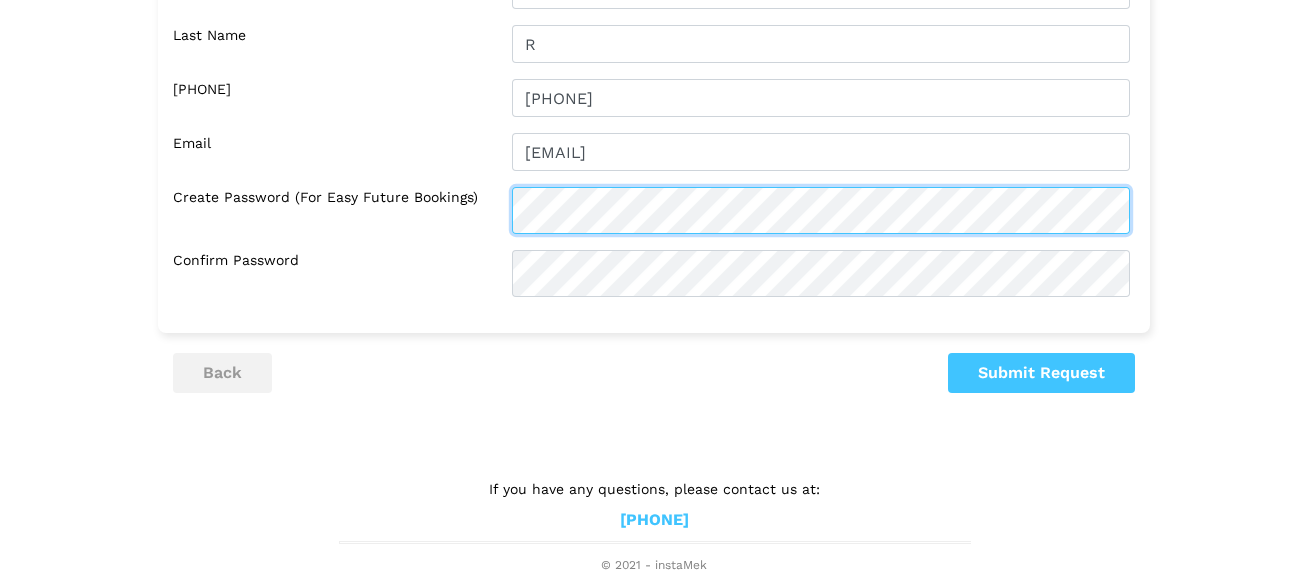 scroll, scrollTop: 334, scrollLeft: 0, axis: vertical 